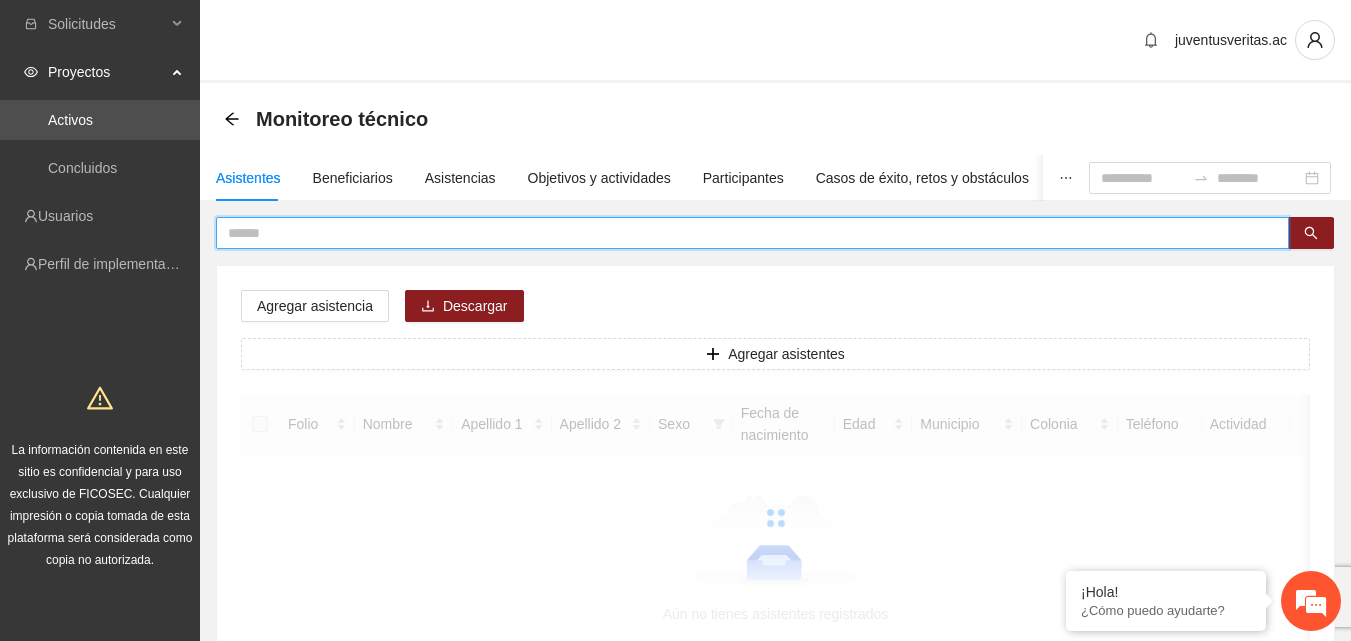 scroll, scrollTop: 0, scrollLeft: 0, axis: both 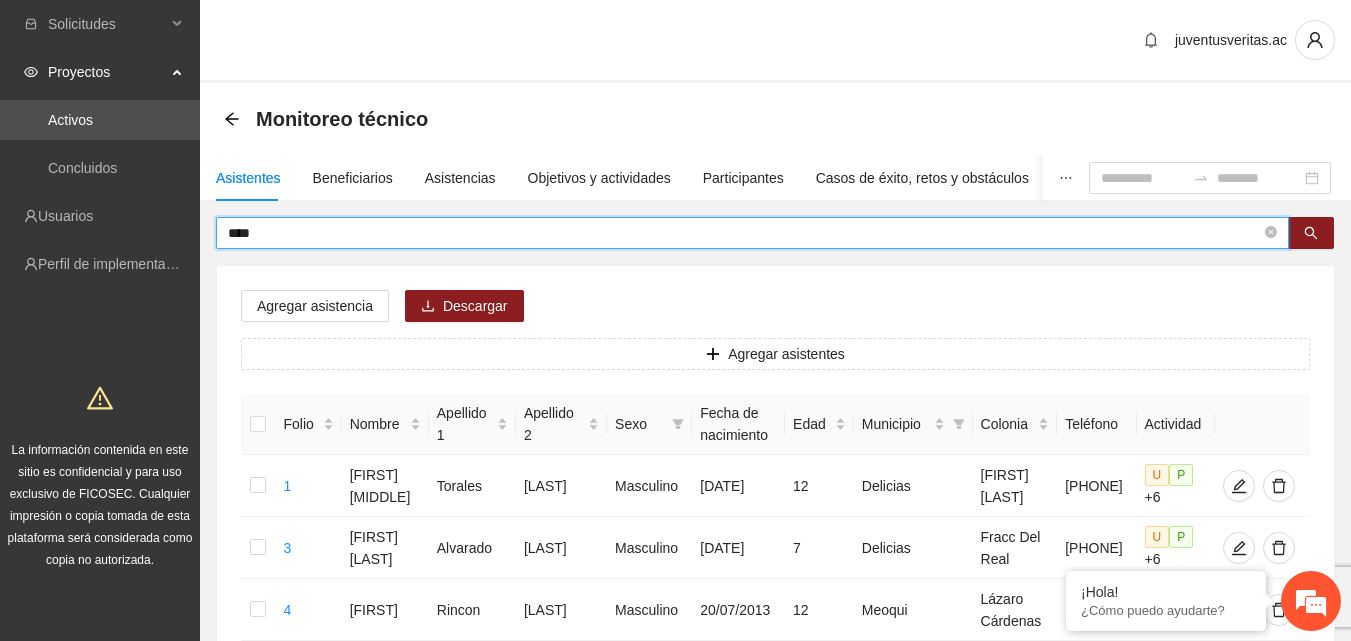 type on "****" 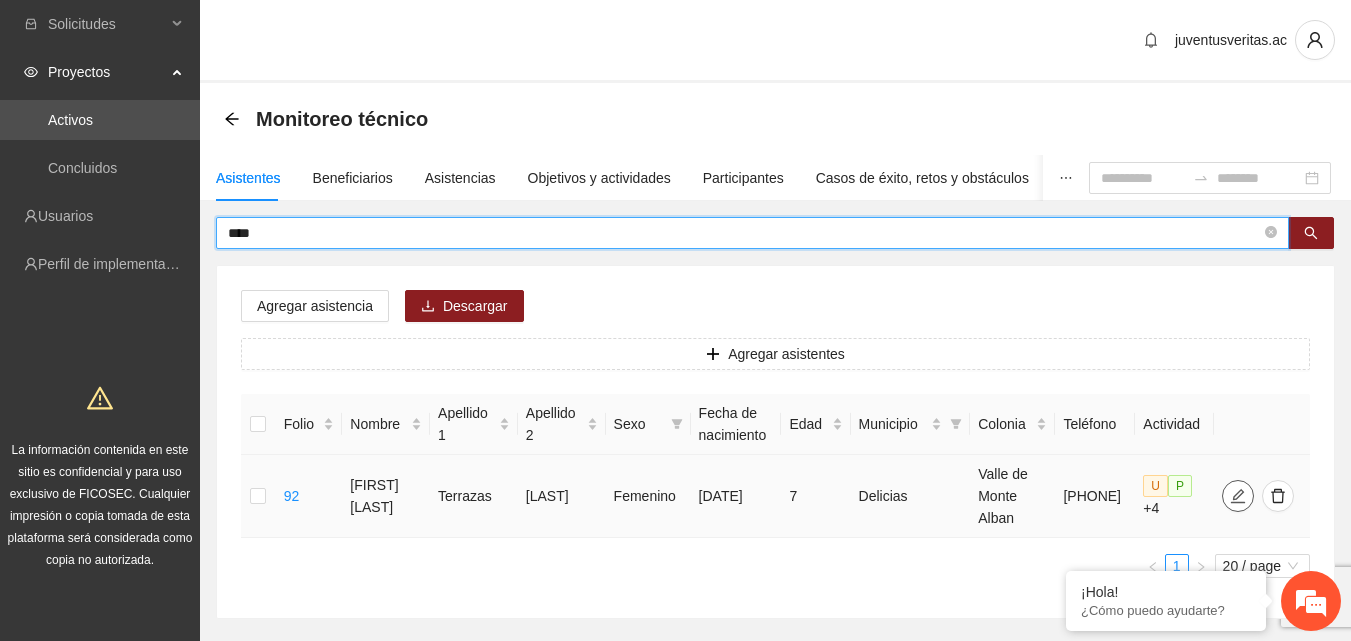 click at bounding box center [1238, 496] 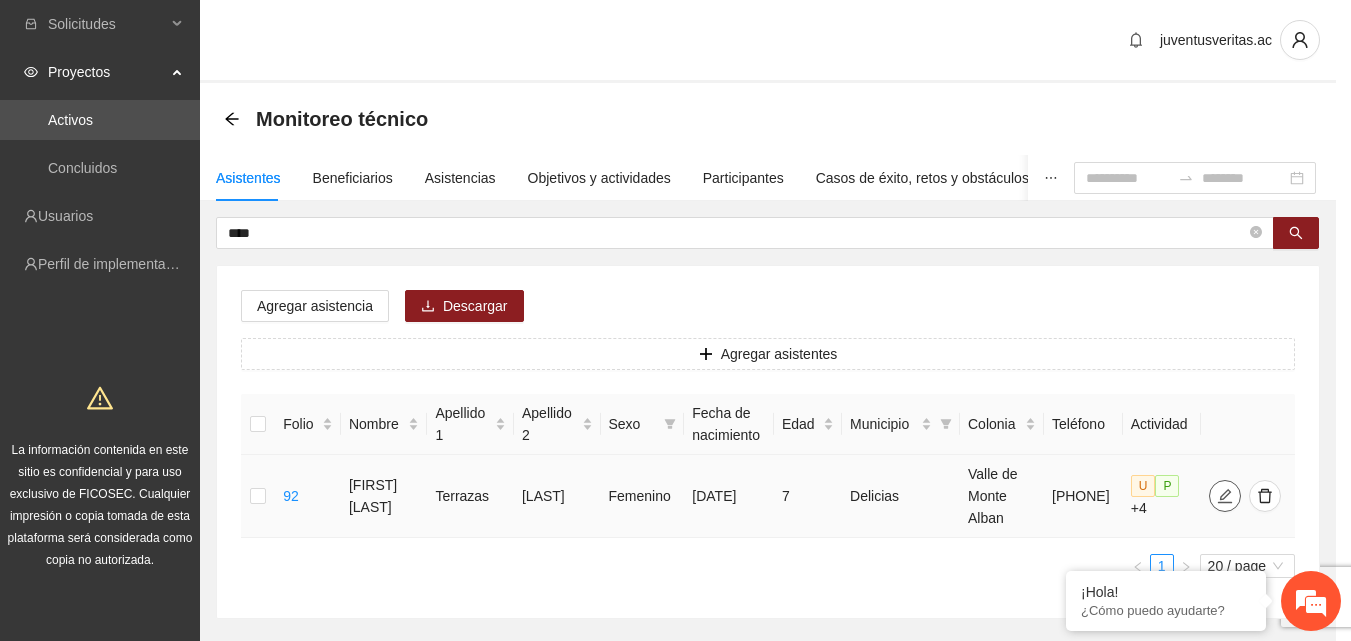 type on "**********" 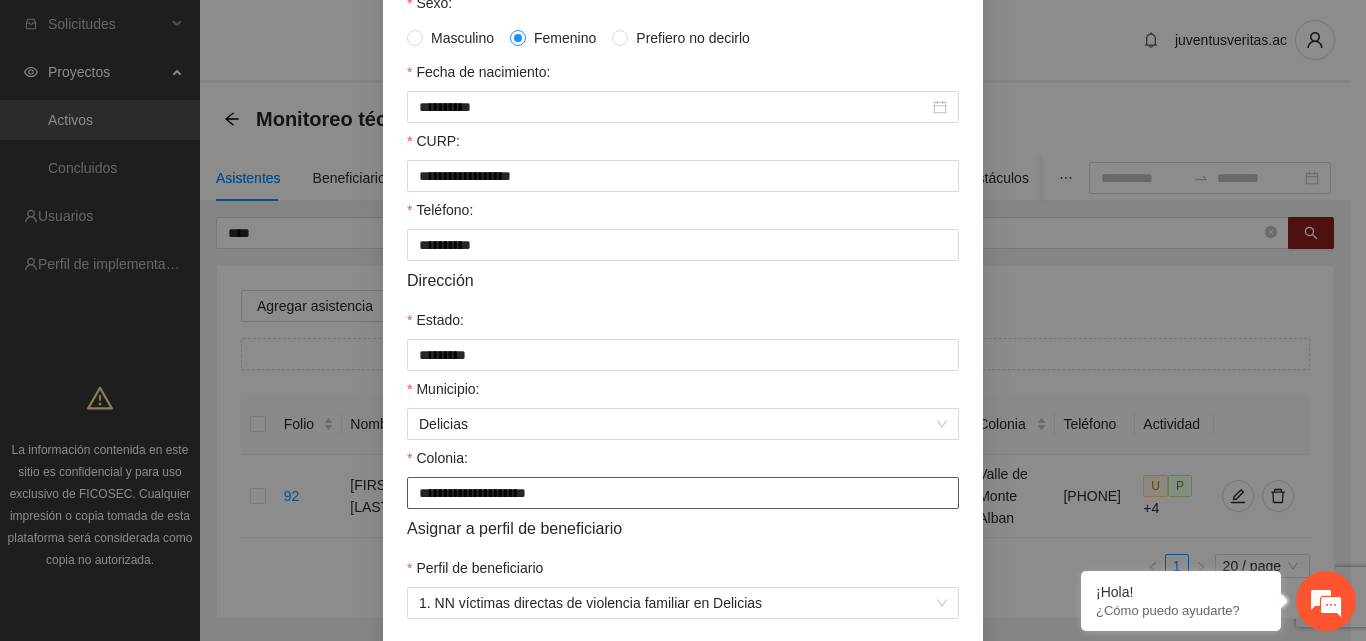 scroll, scrollTop: 521, scrollLeft: 0, axis: vertical 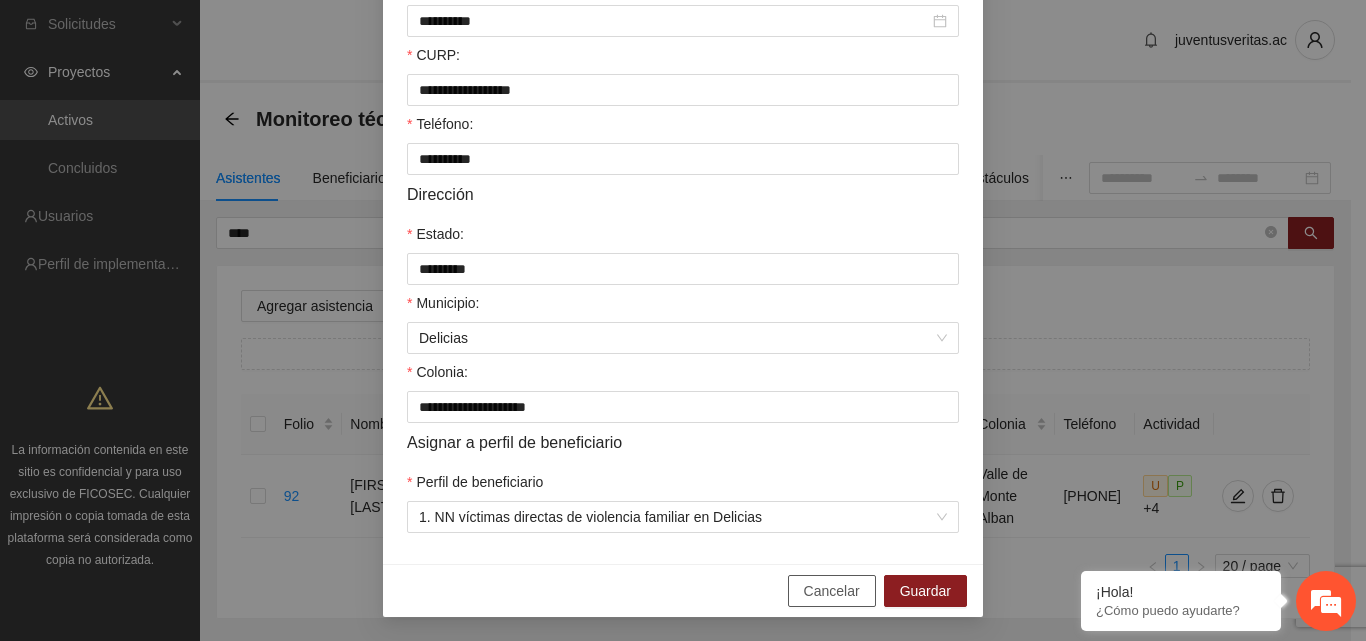 click on "Cancelar" at bounding box center [832, 591] 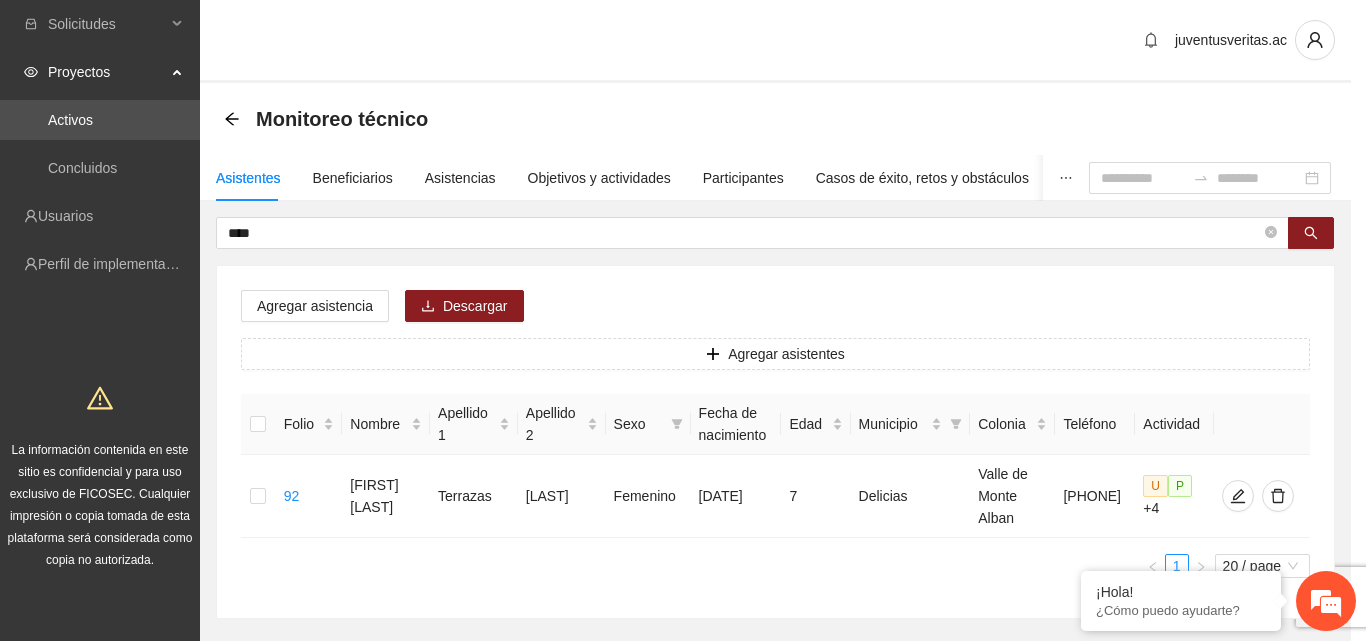 scroll, scrollTop: 421, scrollLeft: 0, axis: vertical 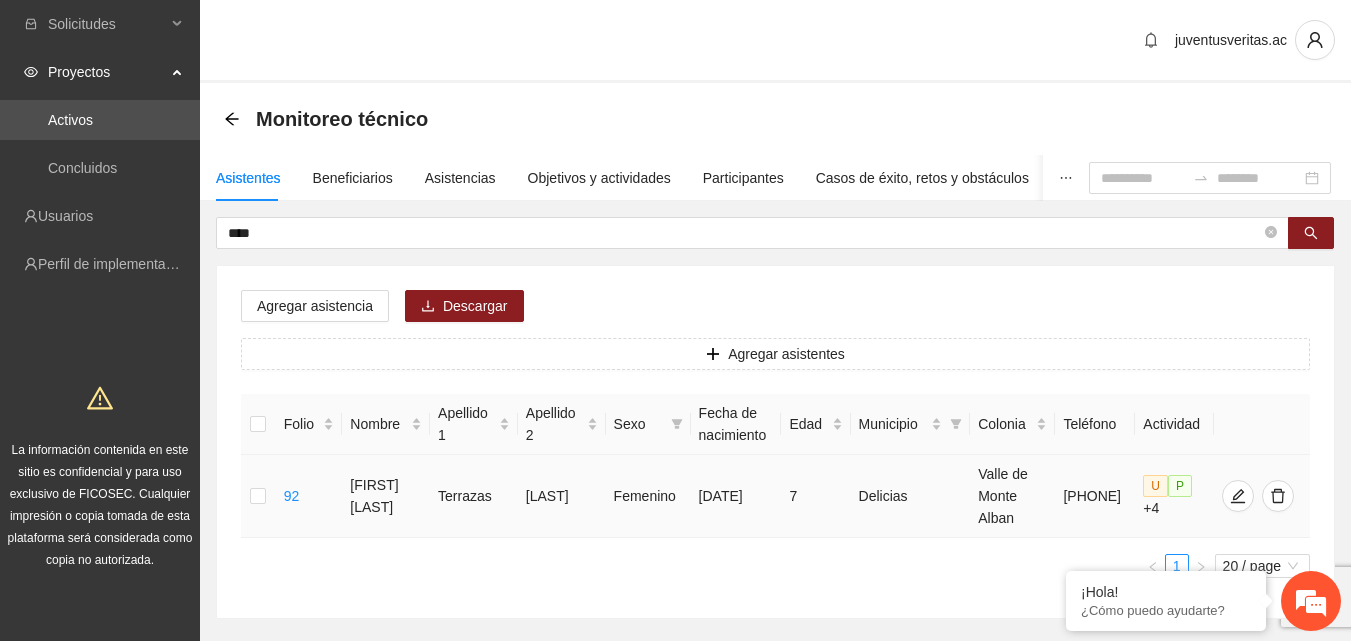 click at bounding box center (258, 496) 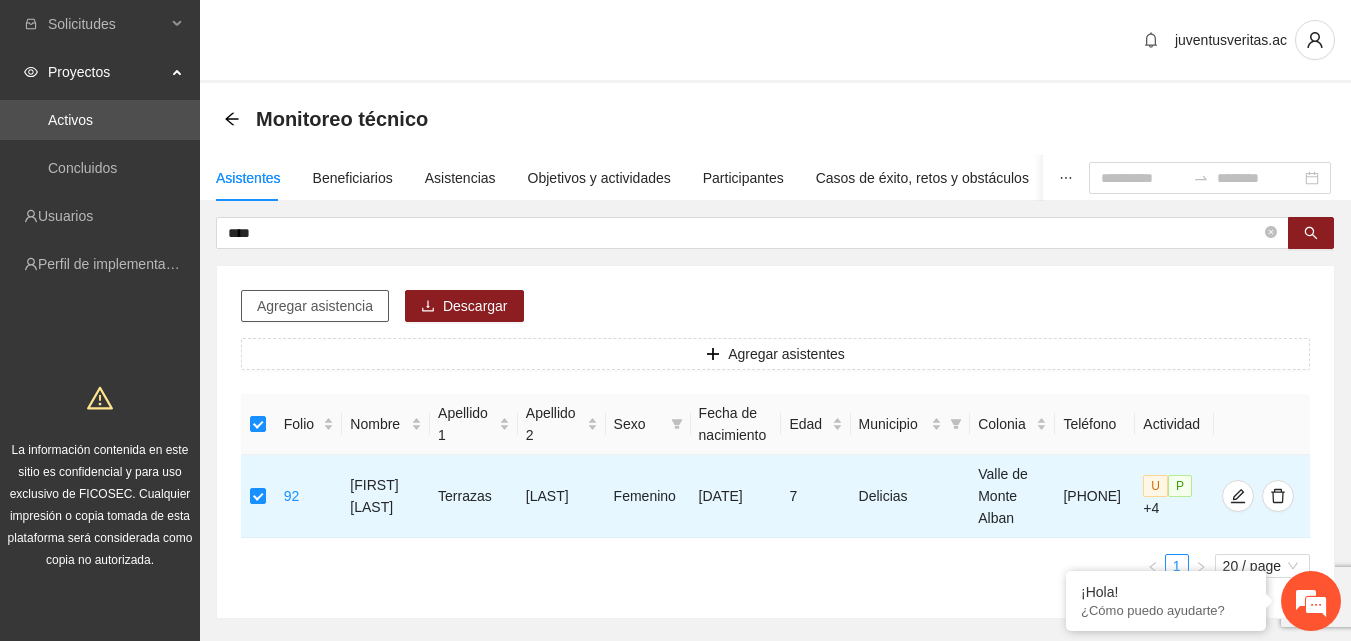 click on "Agregar asistencia" at bounding box center [315, 306] 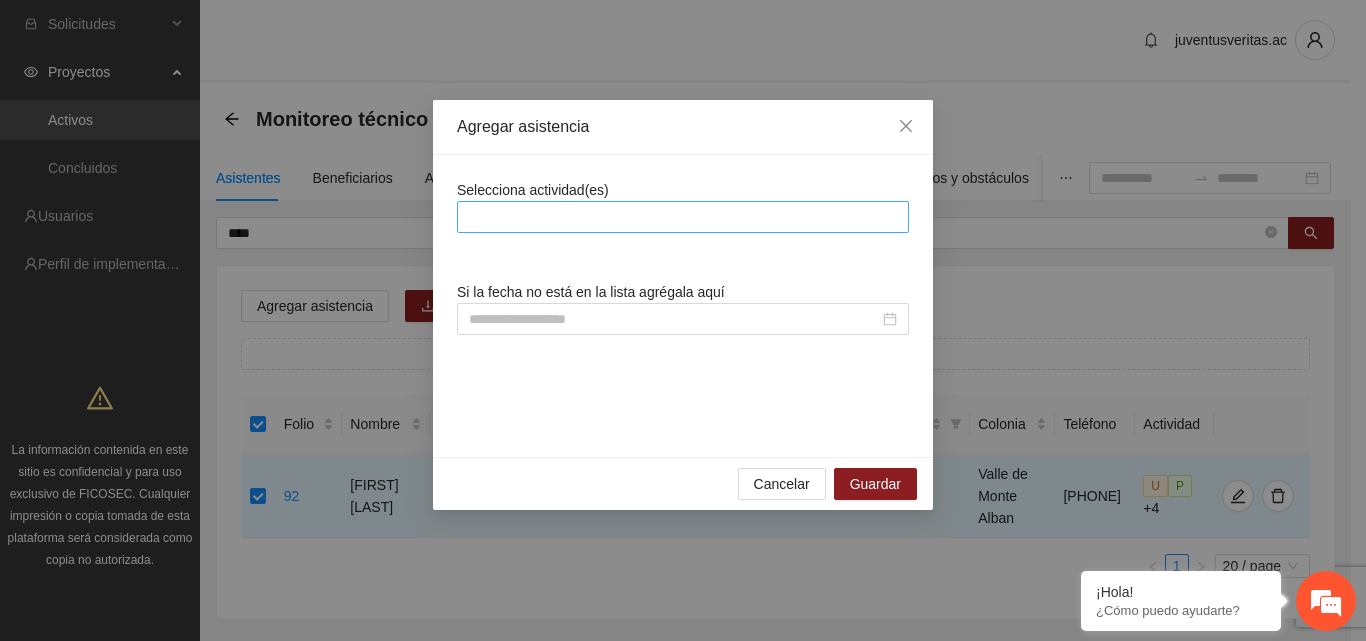 click at bounding box center [683, 217] 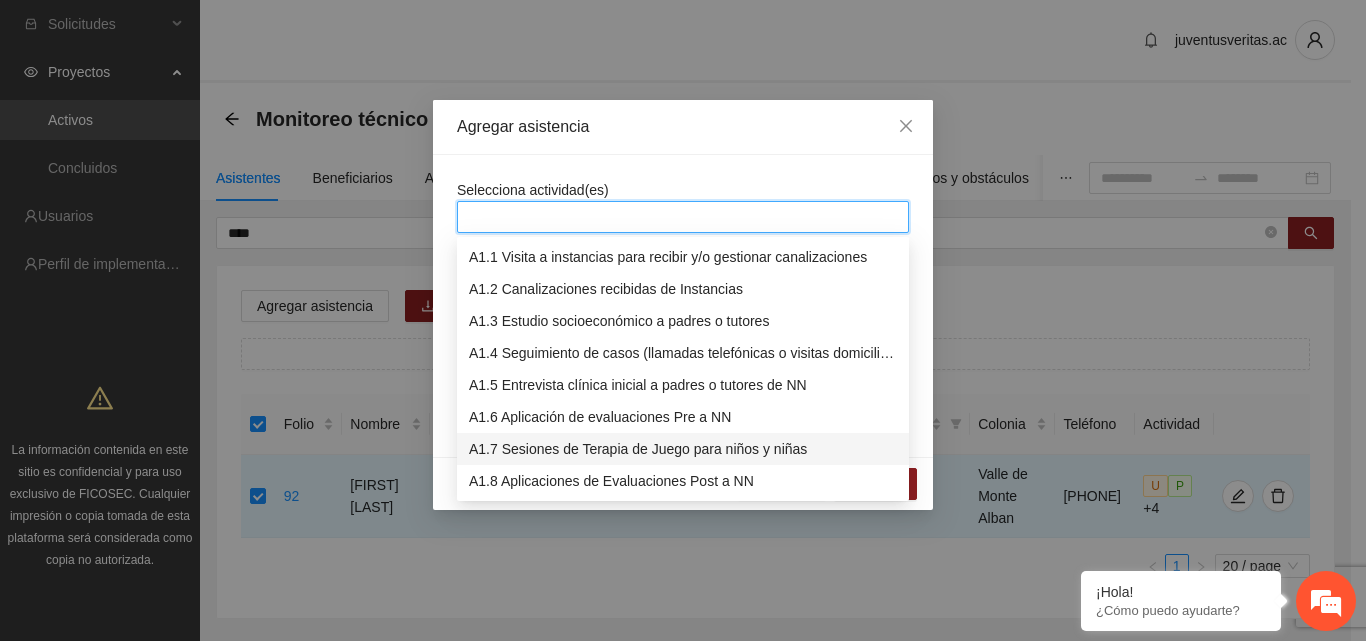 click on "A1.7 Sesiones de Terapia de Juego para niños y niñas" at bounding box center [683, 449] 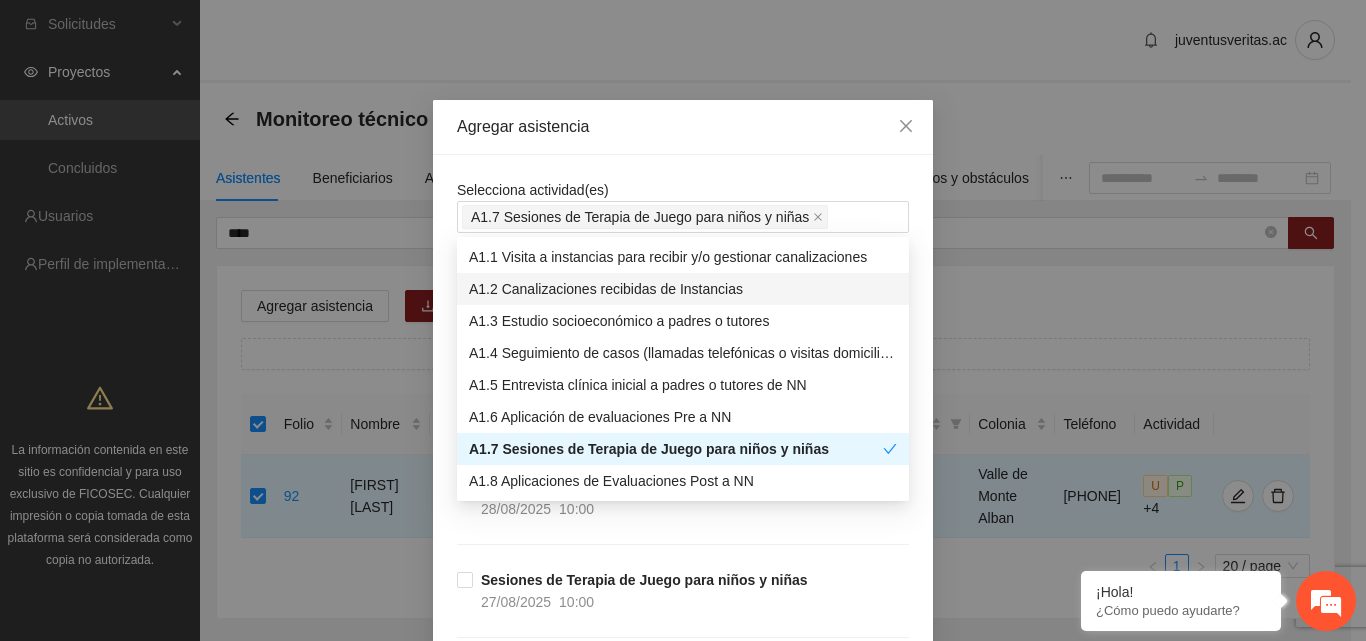 click on "Selecciona actividad(es) A1.7 Sesiones de Terapia de Juego para niños y niñas   Si la fecha no está en la lista agrégala aquí Sesiones de Terapia de Juego para niños y niñas [DATE] [TIME] Sesiones de Terapia de Juego para niños y niñas [DATE] [TIME] Sesiones de Terapia de Juego para niños y niñas [DATE] [TIME] Sesiones de Terapia de Juego para niños y niñas [DATE] [TIME] Sesiones de Terapia de Juego para niños y niñas [DATE] [TIME] Sesiones de Terapia de Juego para niños y niñas [DATE] [TIME] Sesiones de Terapia de Juego para niños y niñas [DATE] [TIME] Sesiones de Terapia de Juego para niños y niñas [DATE] [TIME] Sesiones de Terapia de Juego para niños y niñas [DATE] [TIME] Sesiones de Terapia de Juego para niños y niñas [DATE] [TIME] Sesiones de Terapia de Juego para niños y niñas [DATE] [TIME] Sesiones de Terapia de Juego para niños y niñas [DATE] [TIME] Sesiones de Terapia de Juego para niños y niñas [DATE] [TIME] Sesiones de Terapia de Juego para niños y niñas [DATE] [TIME] [DATE] [TIME]" at bounding box center [683, 7885] 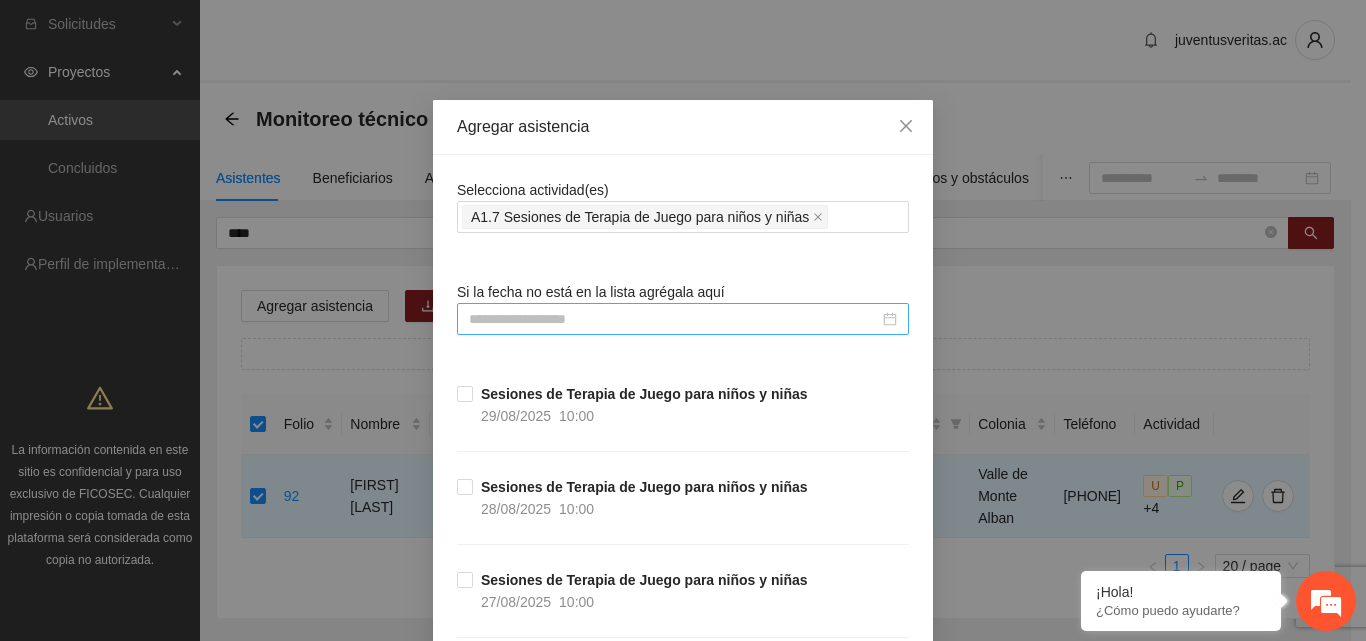 click at bounding box center [674, 319] 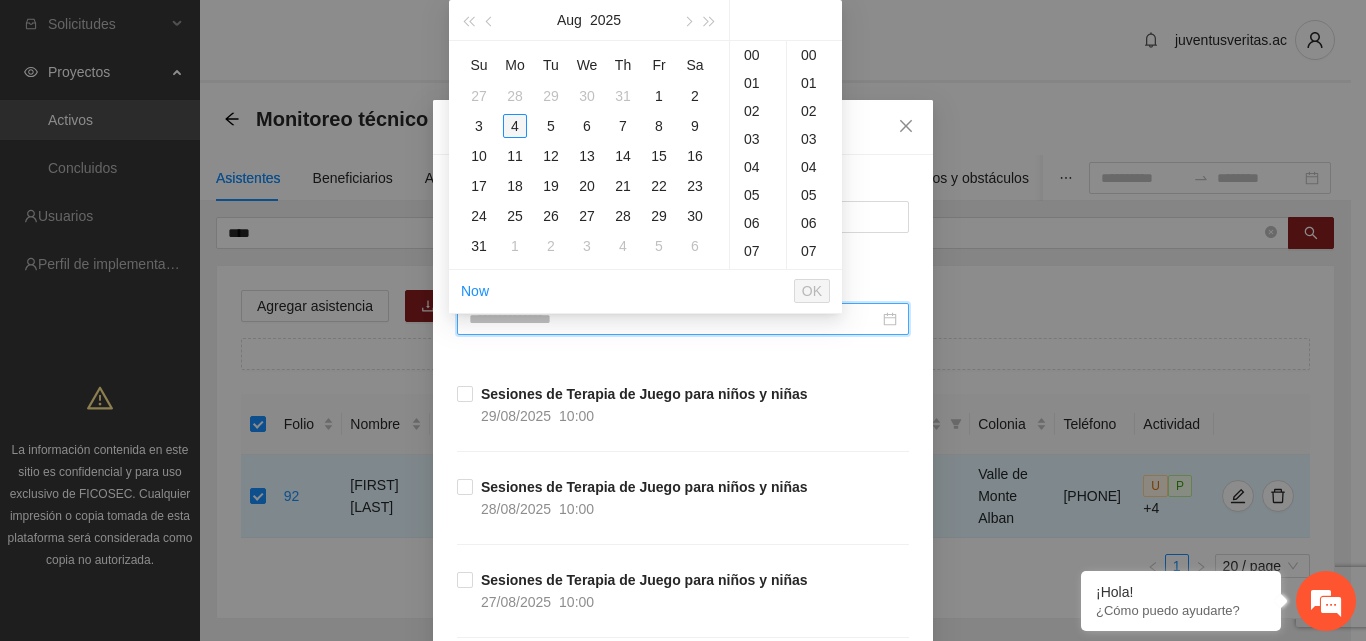 click on "4" at bounding box center [515, 126] 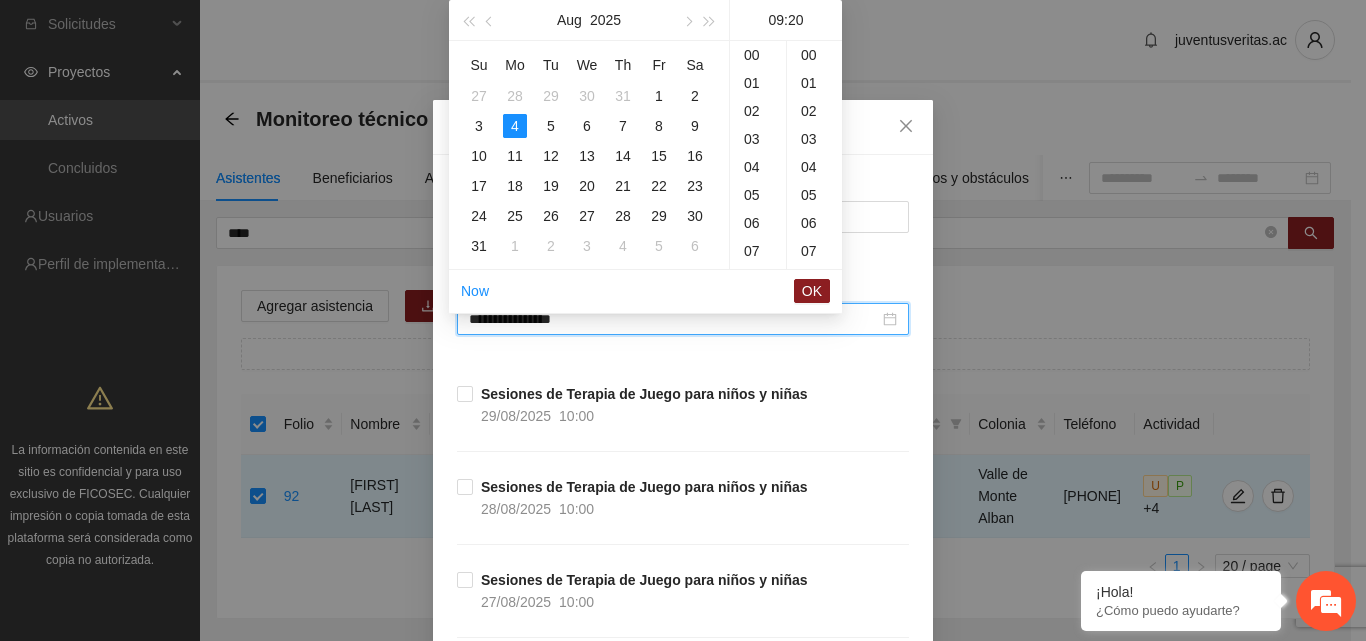 scroll, scrollTop: 252, scrollLeft: 0, axis: vertical 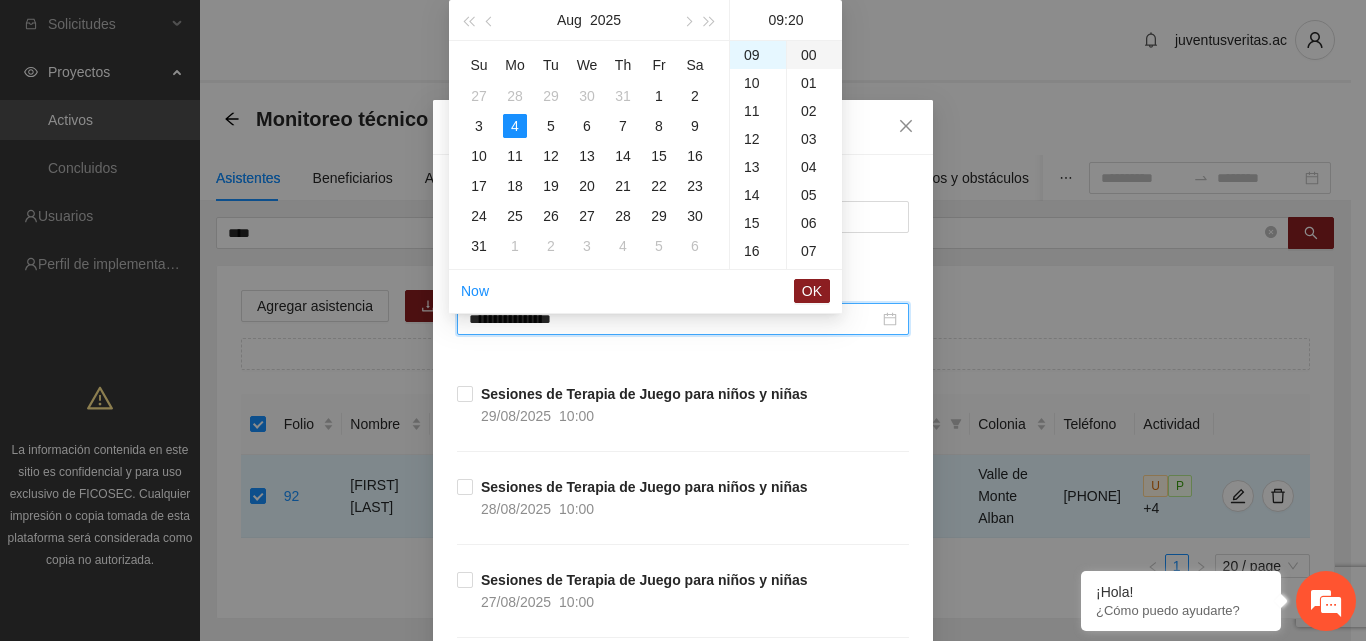 click on "00" at bounding box center (814, 55) 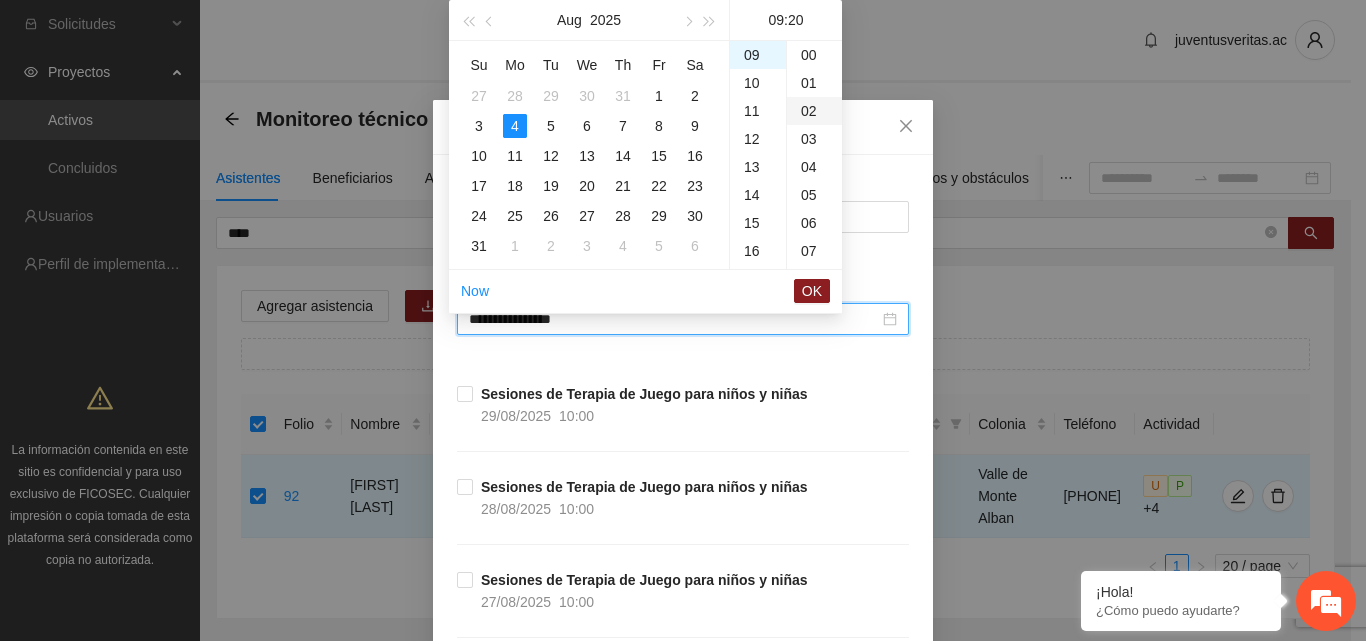 type on "**********" 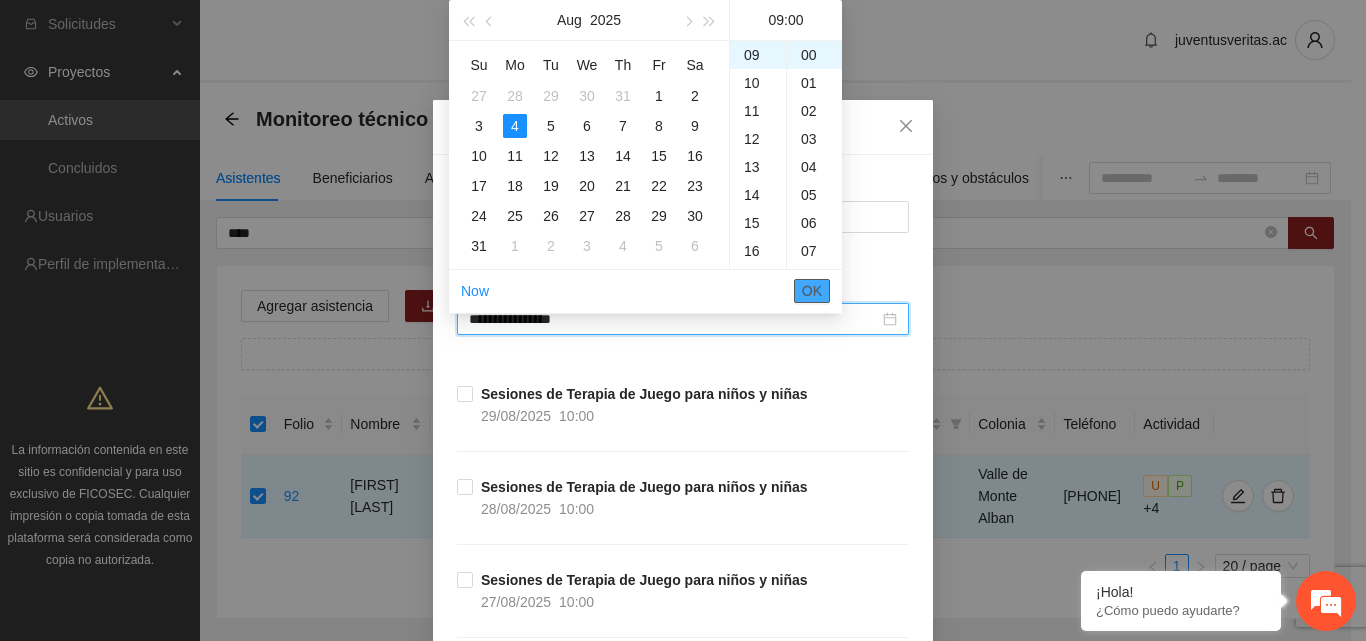 click on "OK" at bounding box center [812, 291] 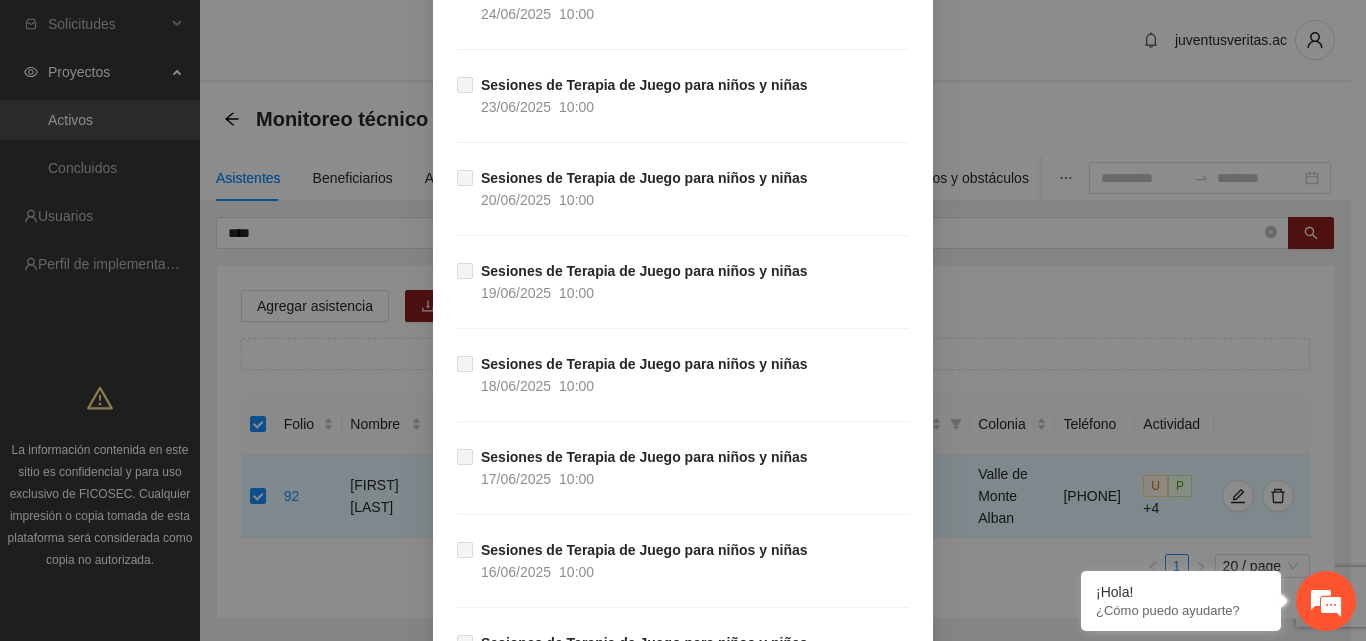 scroll, scrollTop: 4400, scrollLeft: 0, axis: vertical 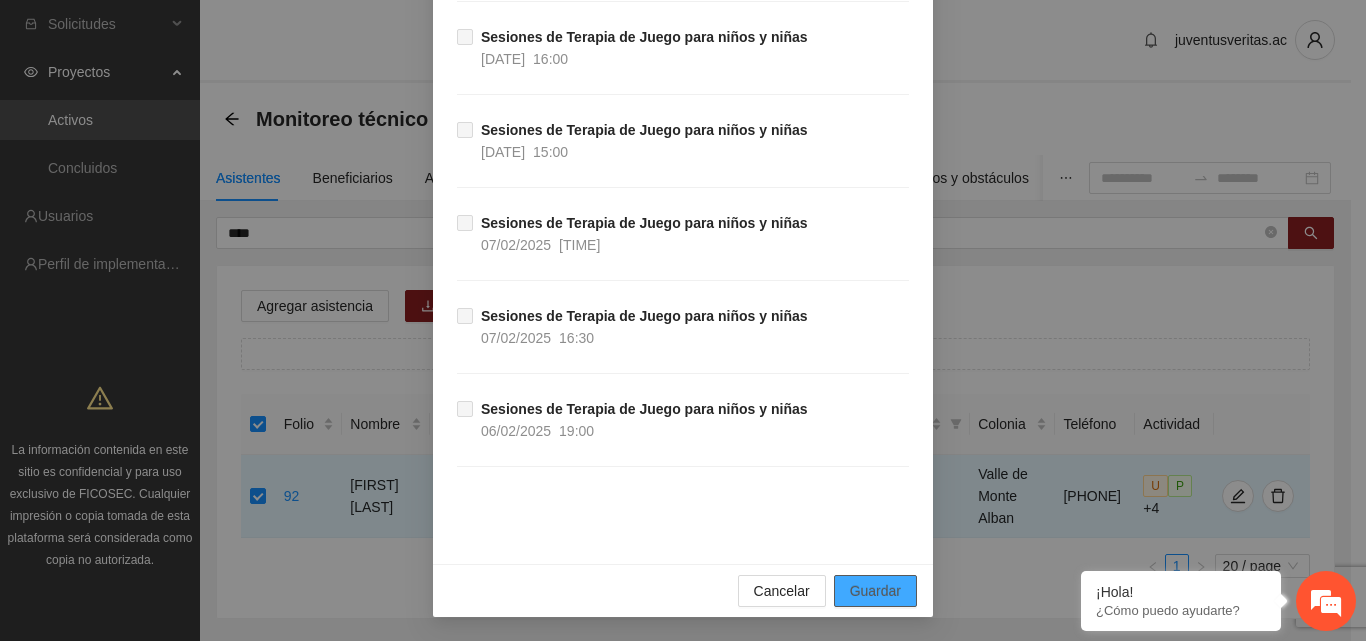 click on "Guardar" at bounding box center [875, 591] 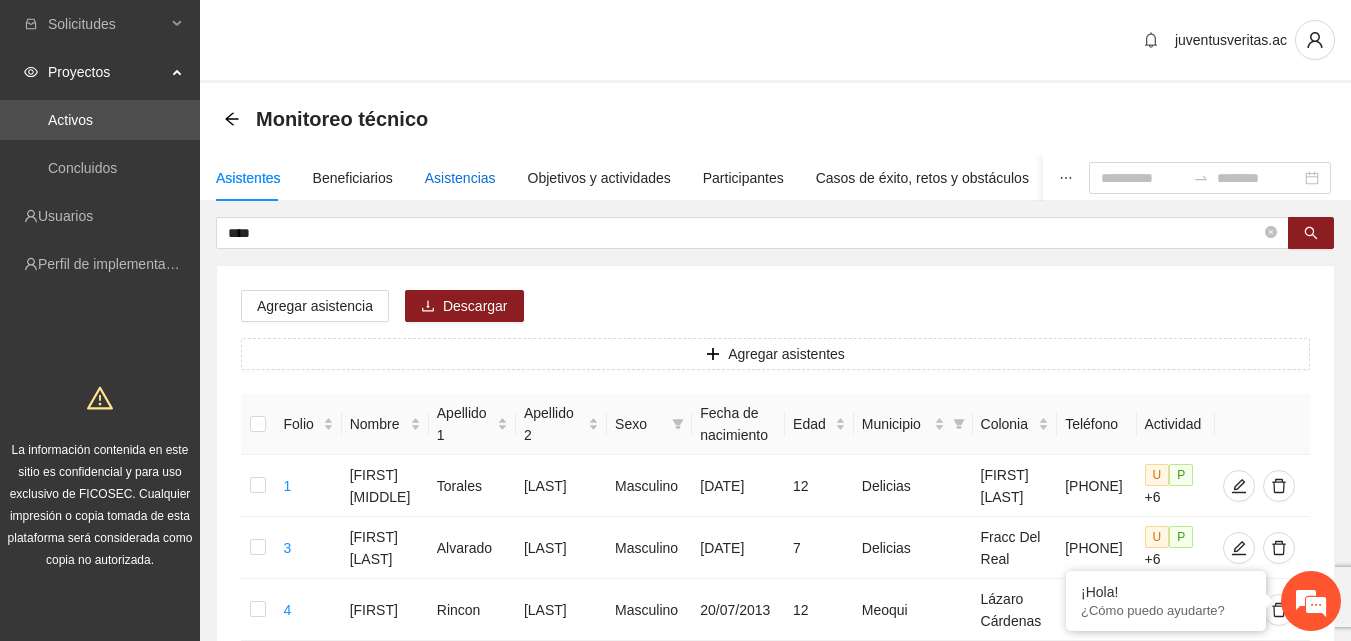 click on "Asistencias" at bounding box center (460, 178) 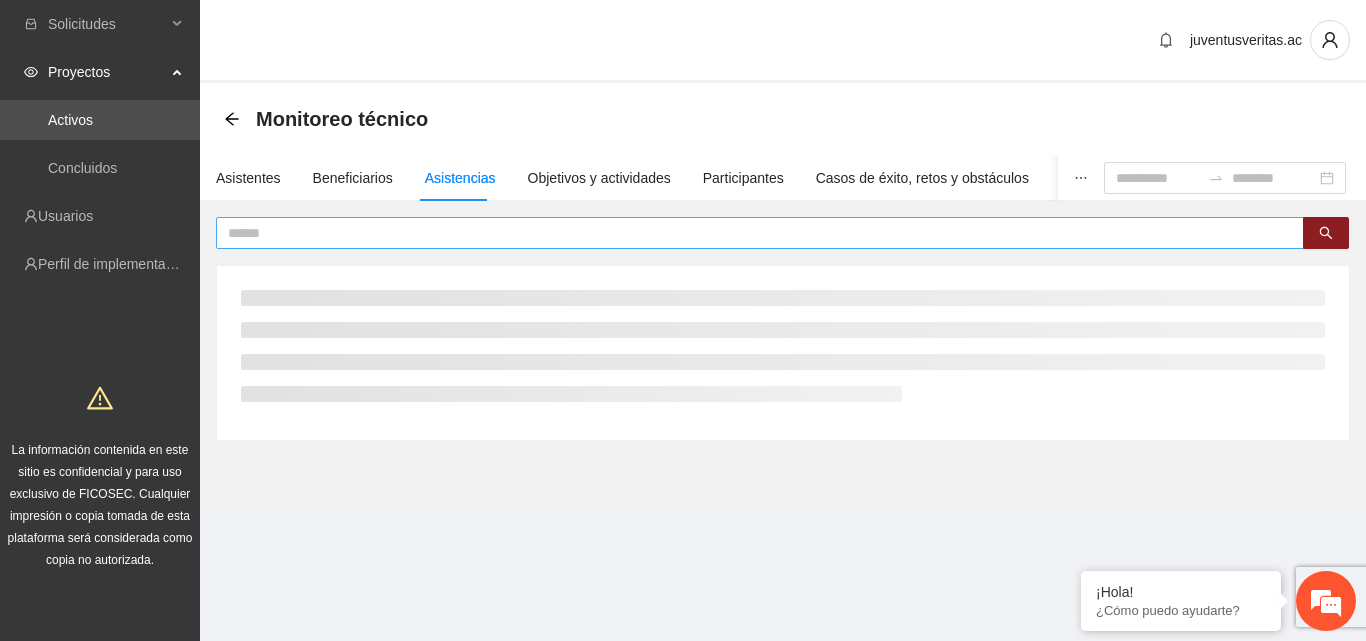 click at bounding box center [752, 233] 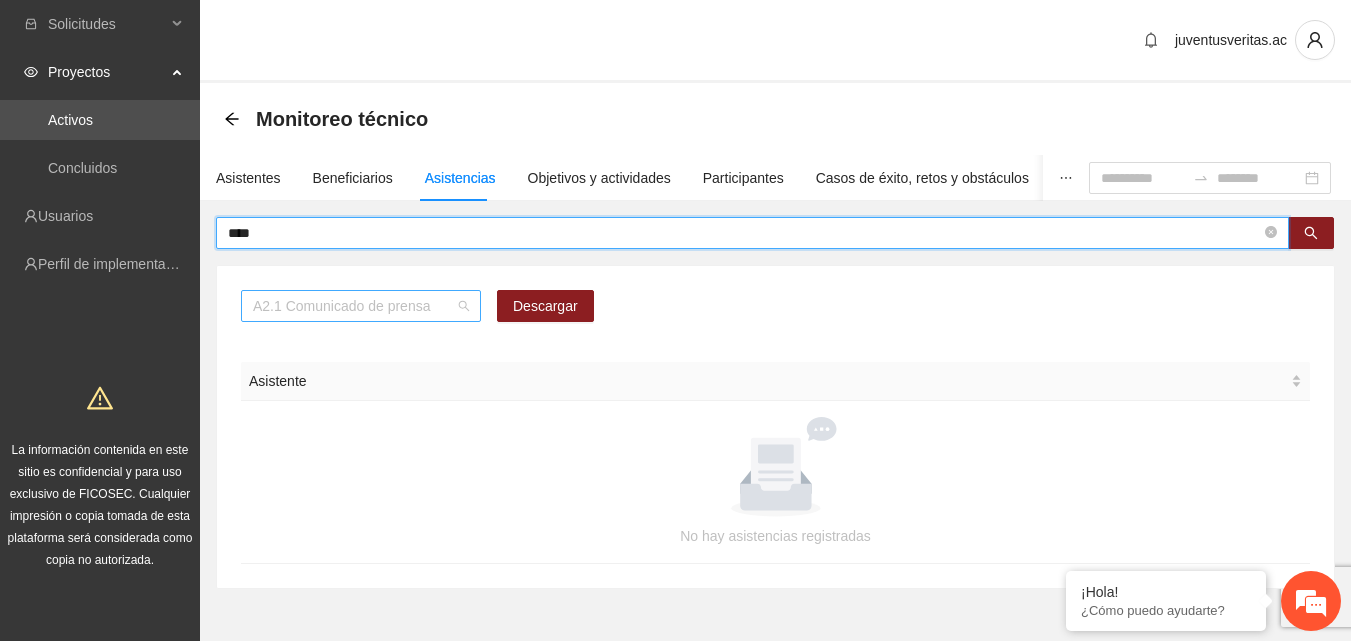 click on "A2.1 Comunicado de prensa" at bounding box center (361, 306) 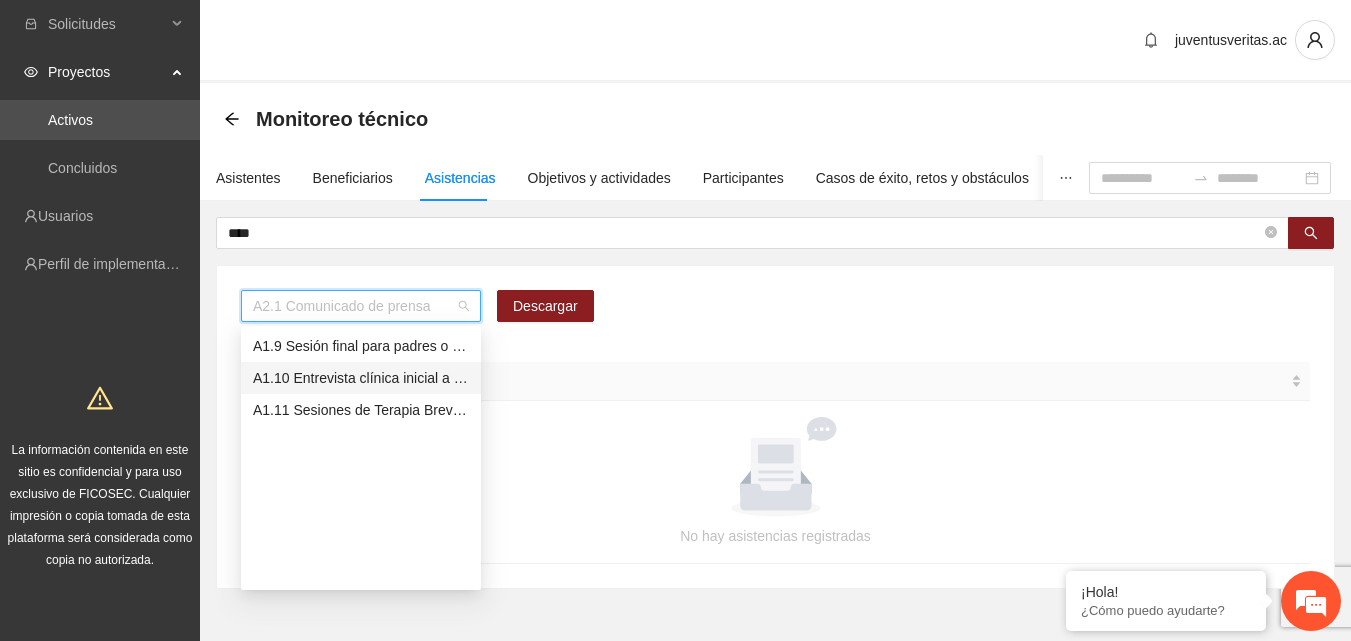 scroll, scrollTop: 56, scrollLeft: 0, axis: vertical 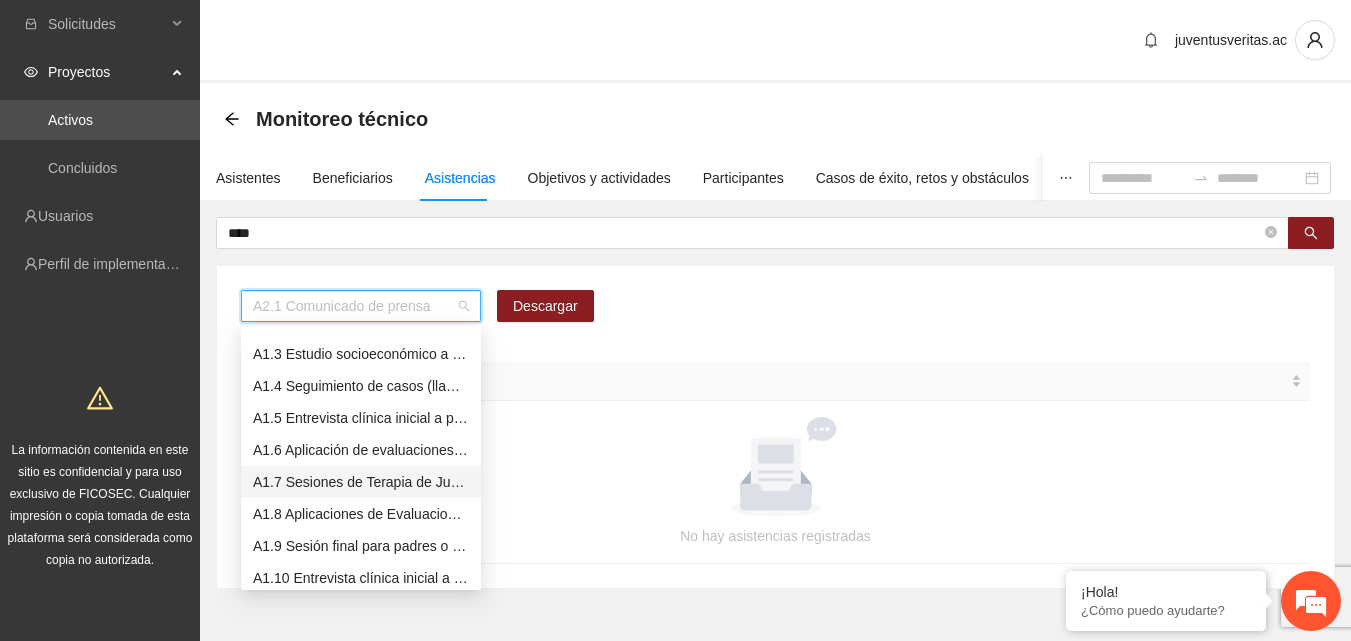 click on "A1.7 Sesiones de Terapia de Juego para niños y niñas" at bounding box center (361, 482) 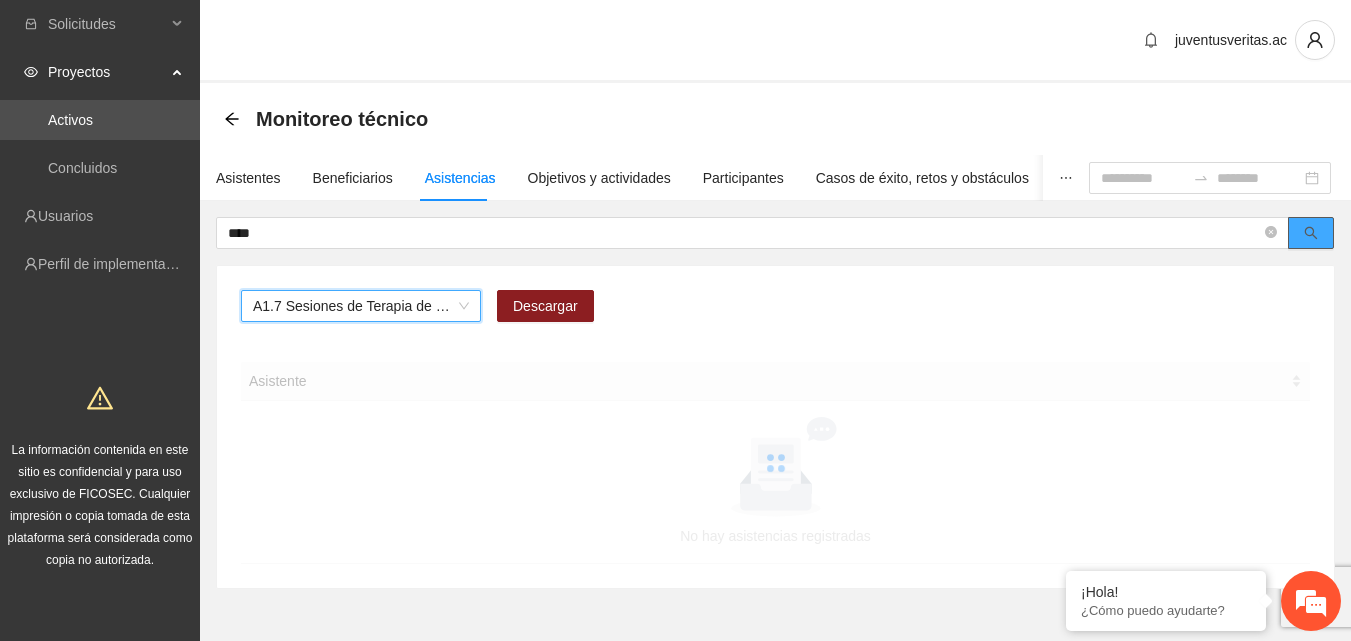 click 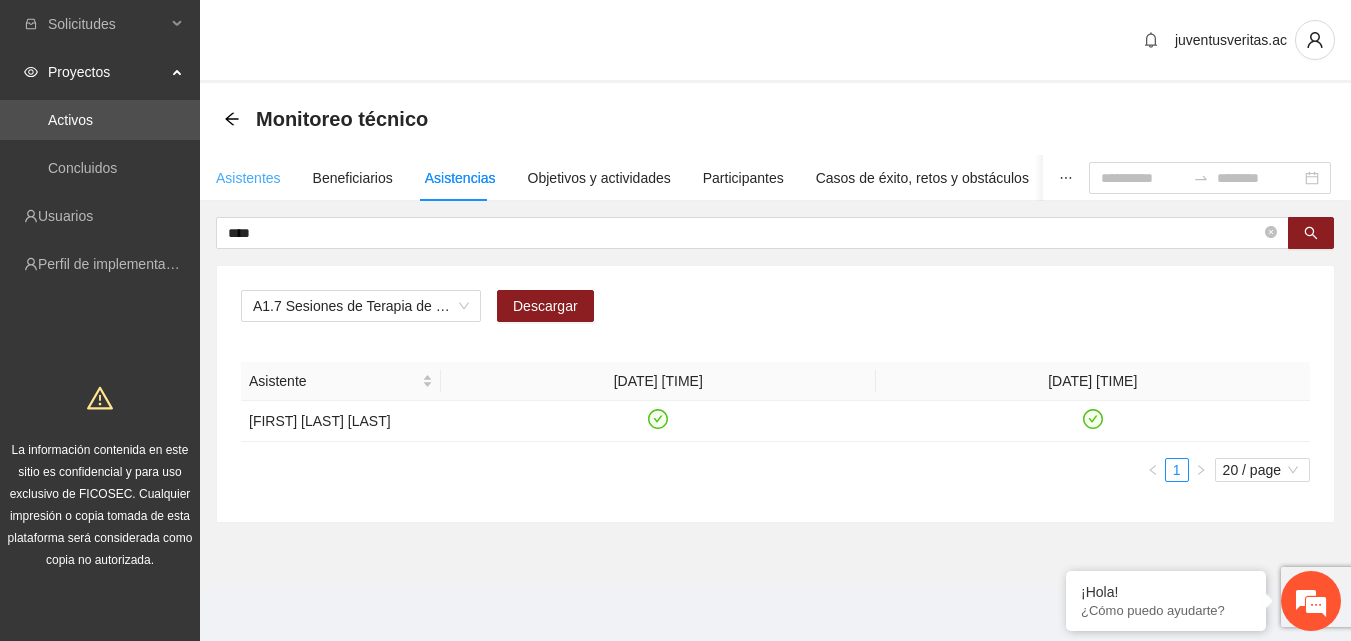 click on "Asistentes" at bounding box center [248, 178] 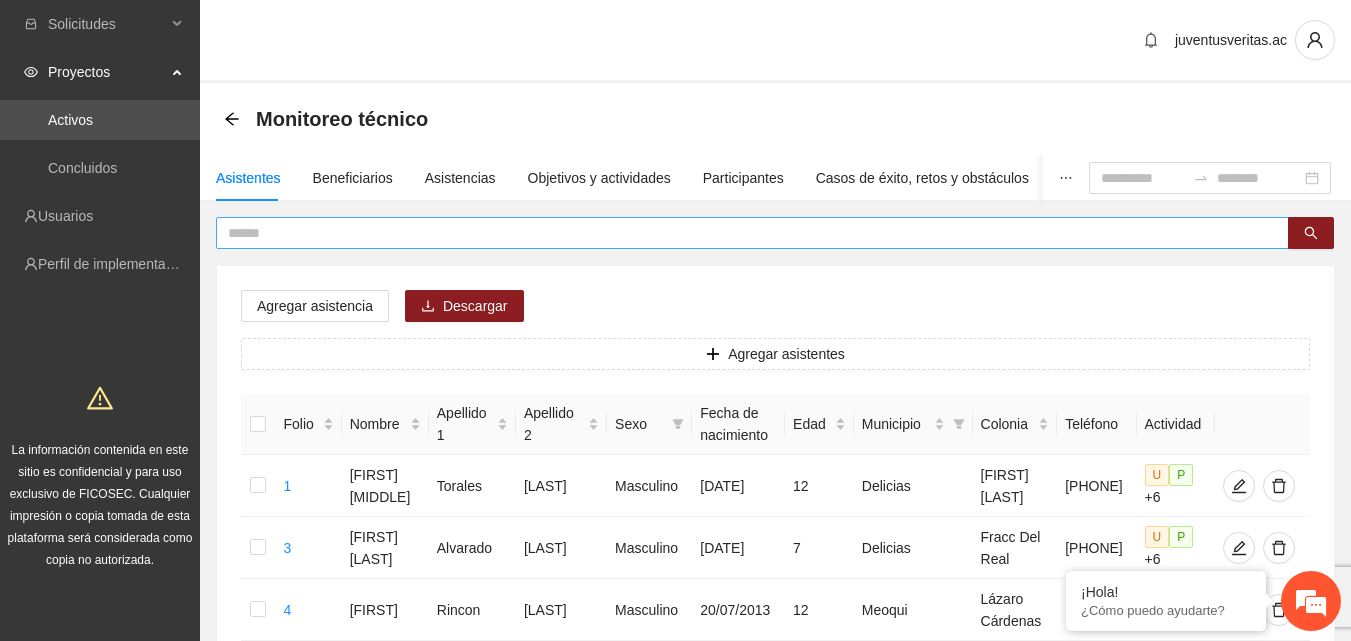 click at bounding box center [744, 233] 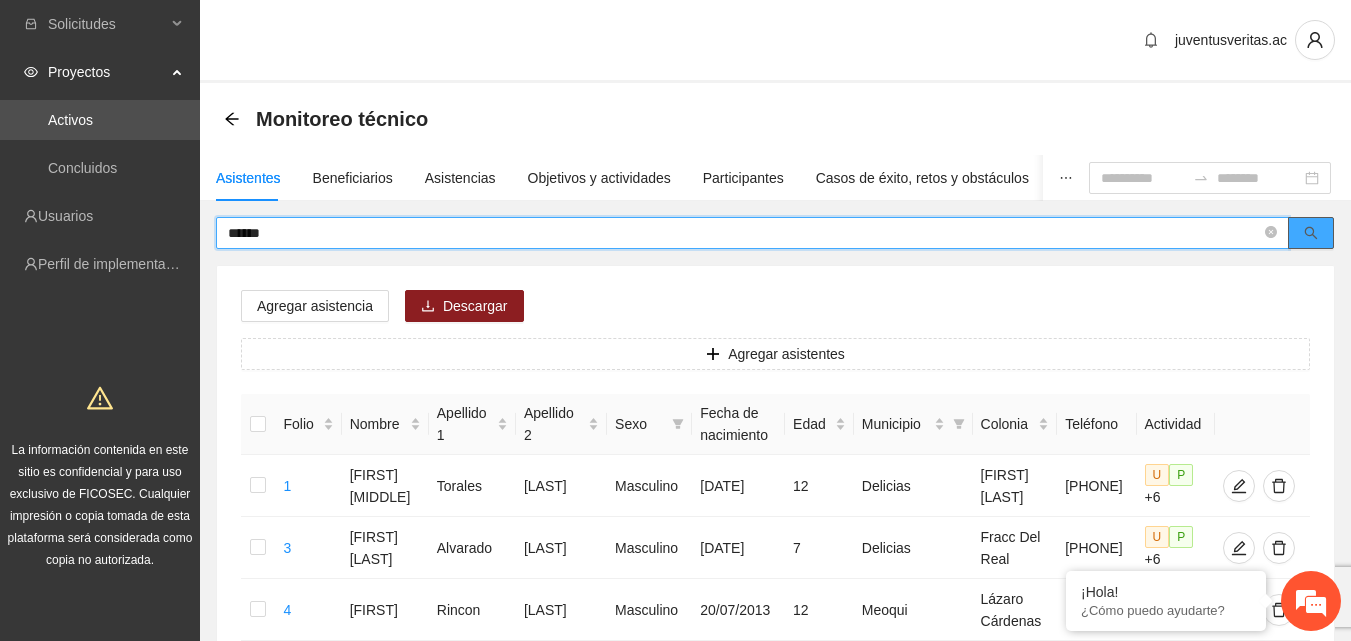 click 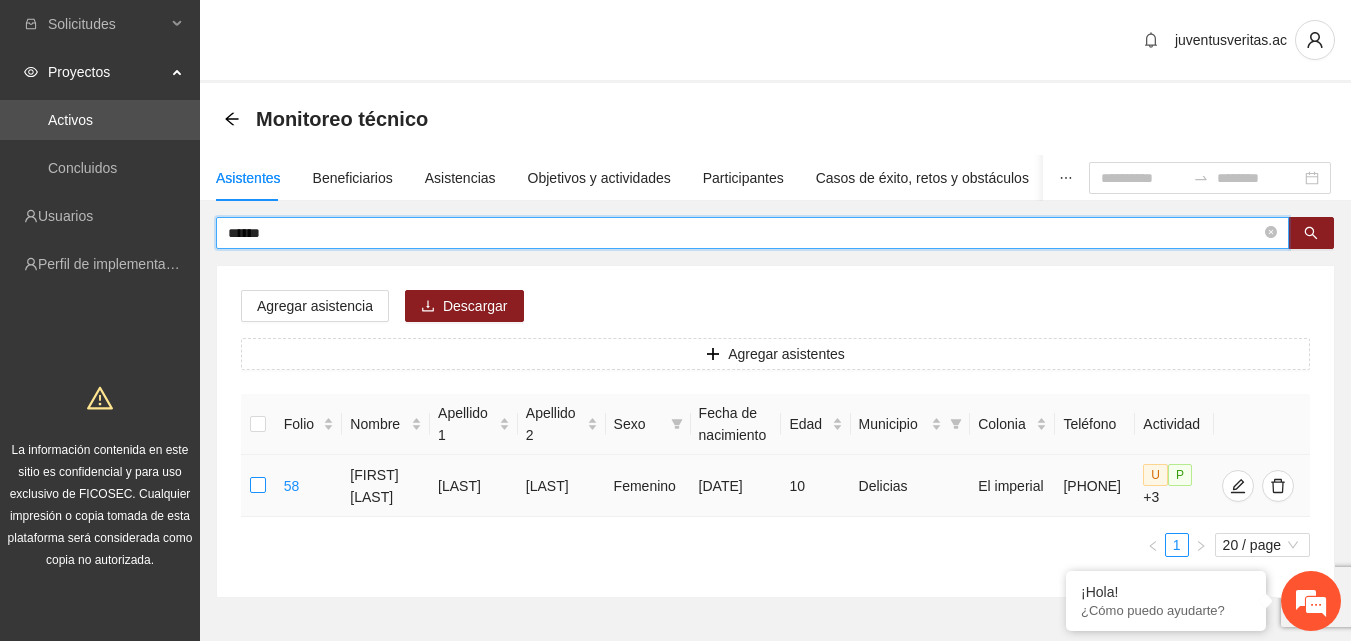type on "******" 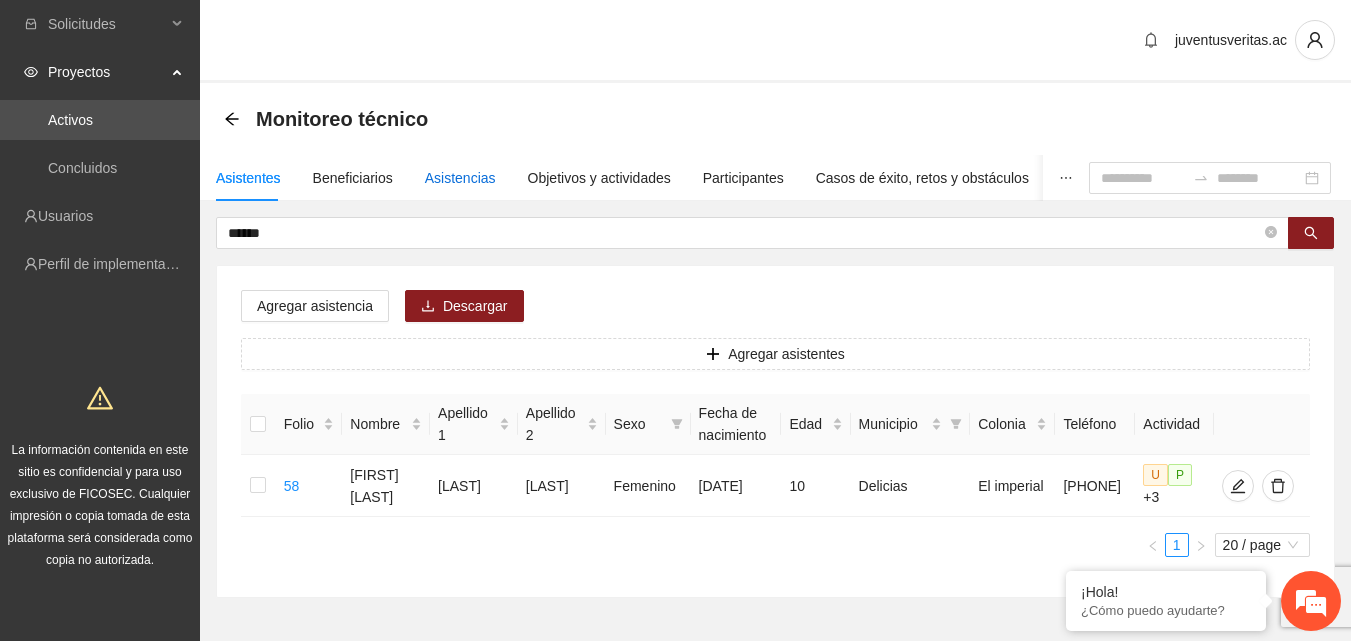 click on "Asistencias" at bounding box center (460, 178) 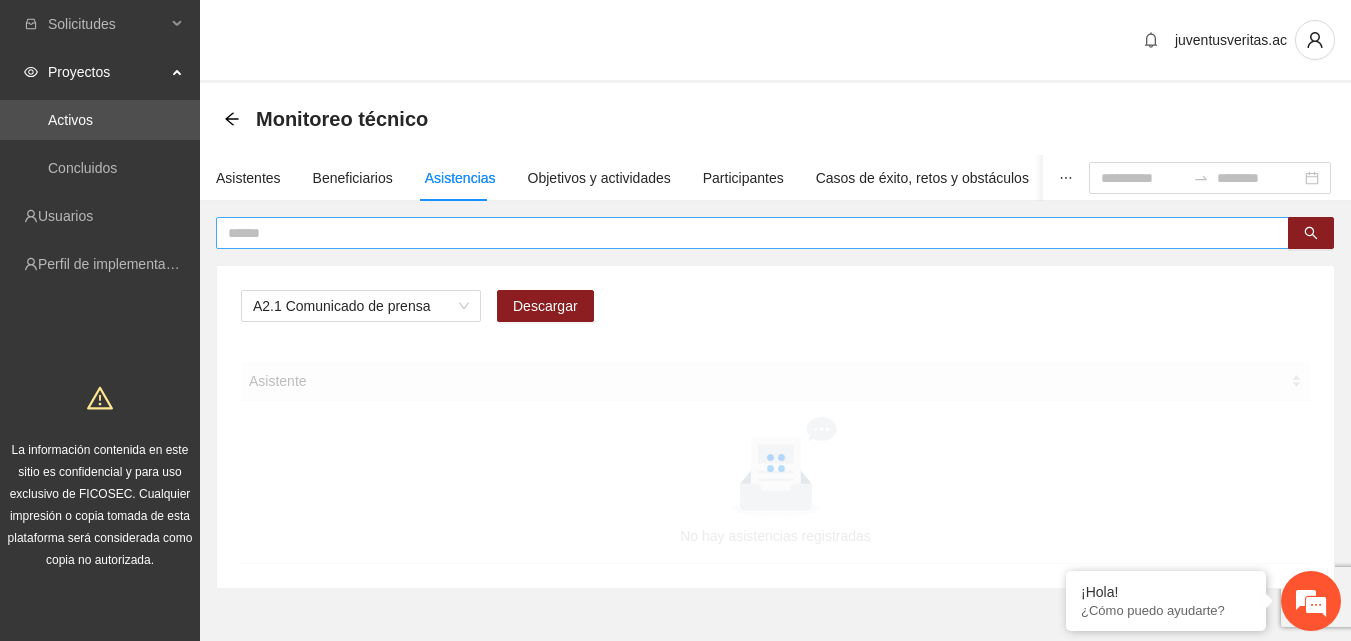 click at bounding box center (744, 233) 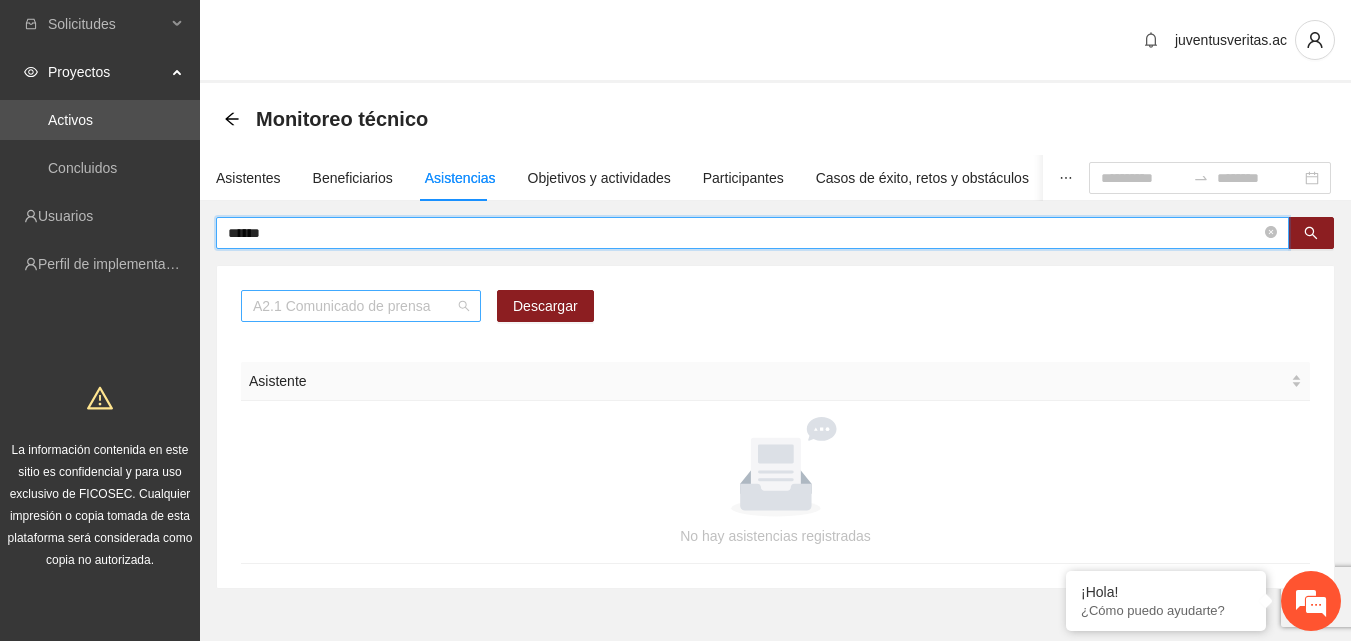 click on "A2.1 Comunicado de prensa" at bounding box center (361, 306) 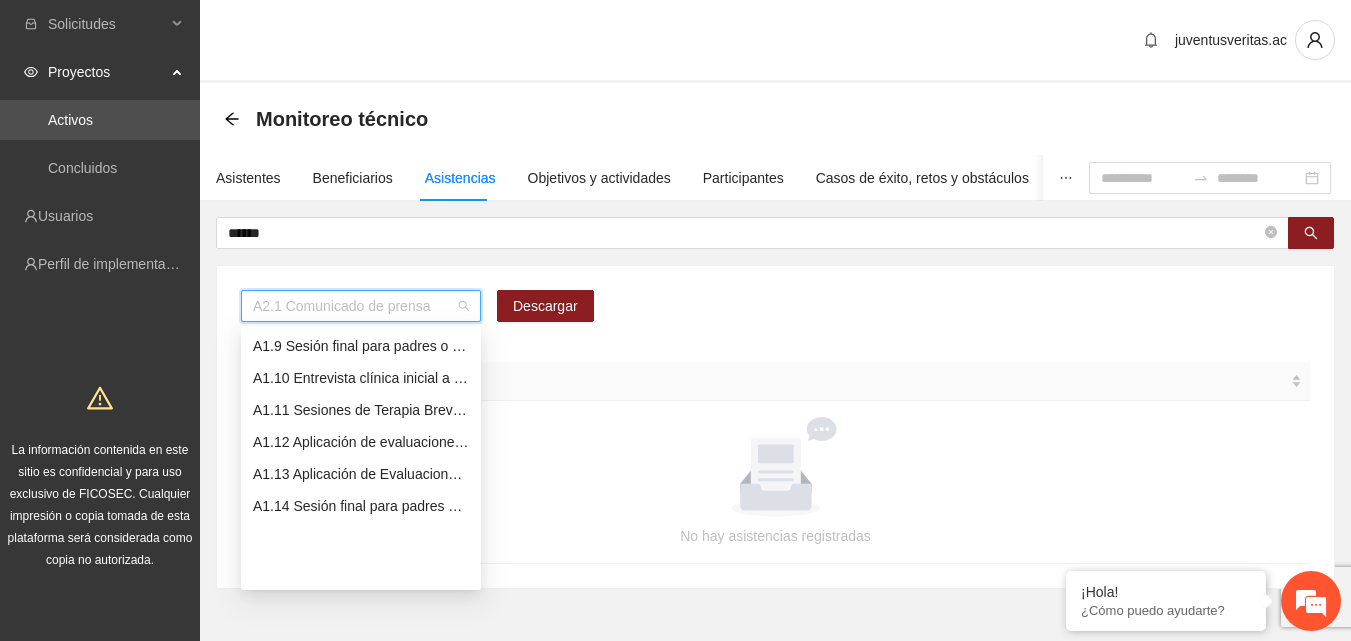 scroll, scrollTop: 156, scrollLeft: 0, axis: vertical 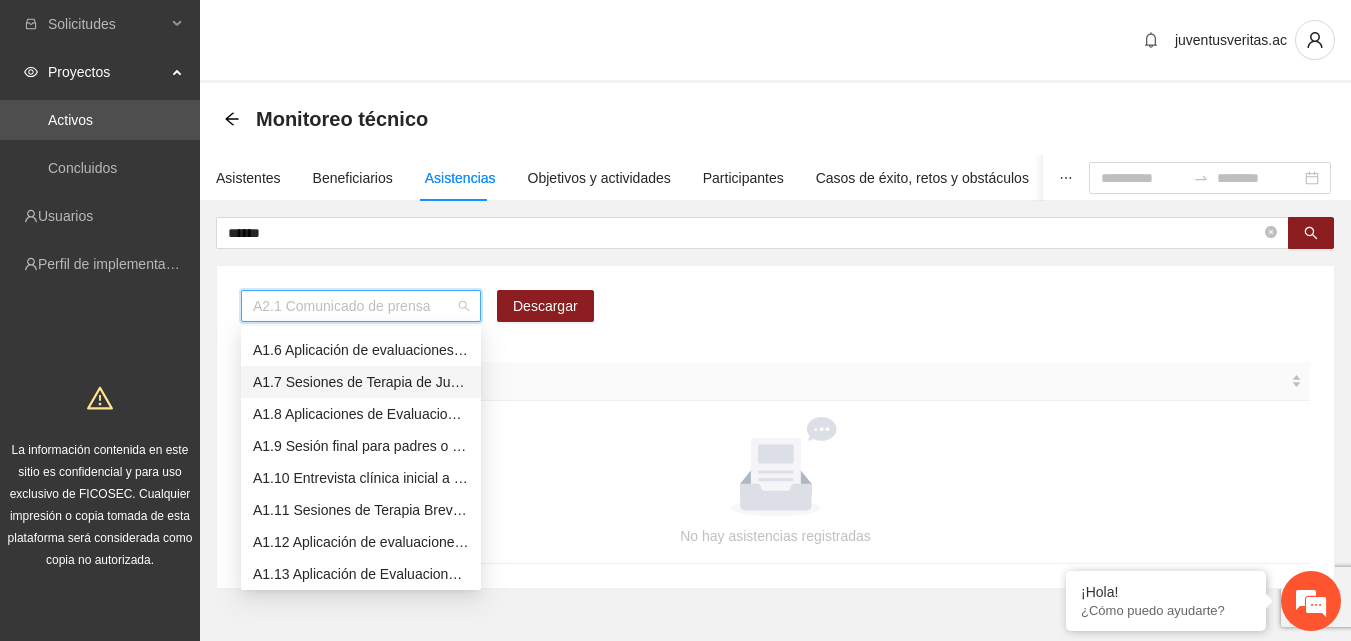 click on "A1.7 Sesiones de Terapia de Juego para niños y niñas" at bounding box center (361, 382) 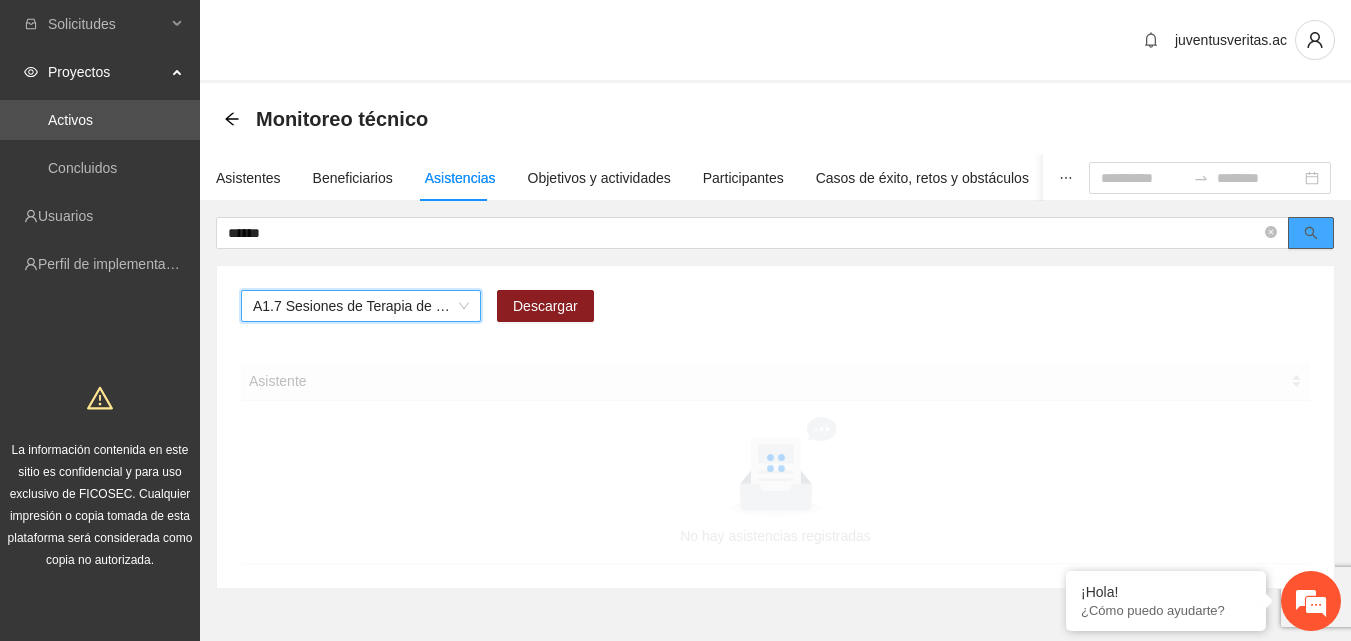 click at bounding box center [1311, 233] 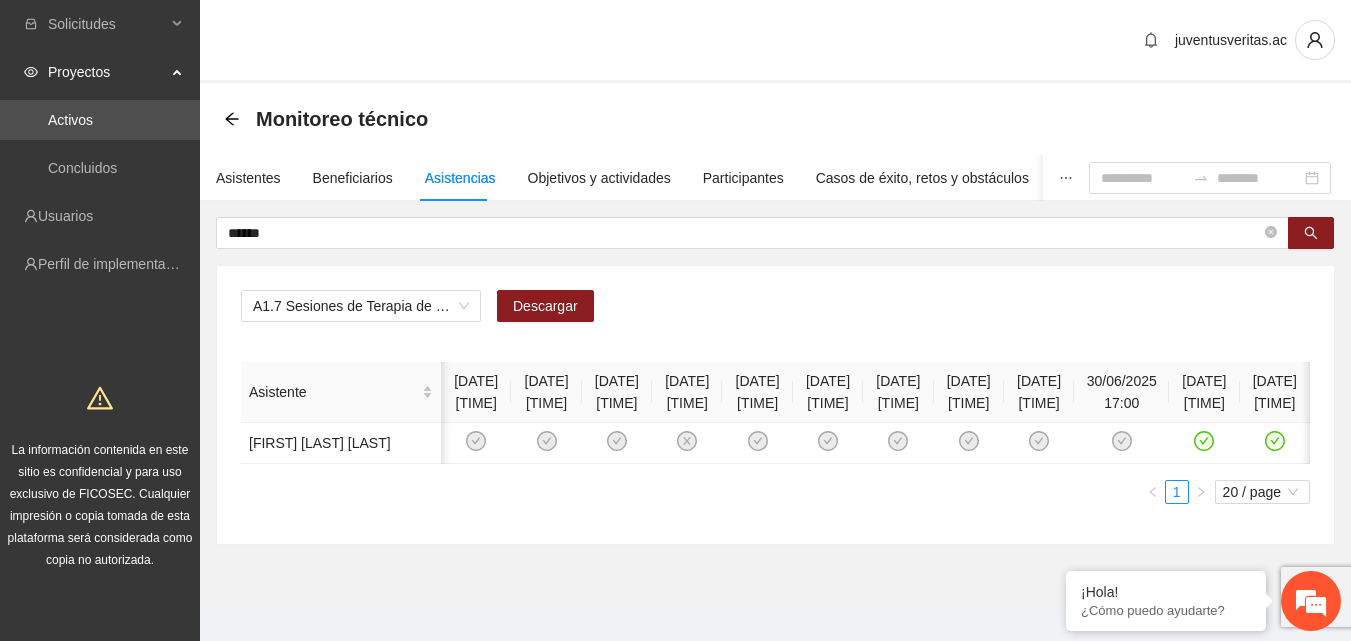 scroll, scrollTop: 0, scrollLeft: 97, axis: horizontal 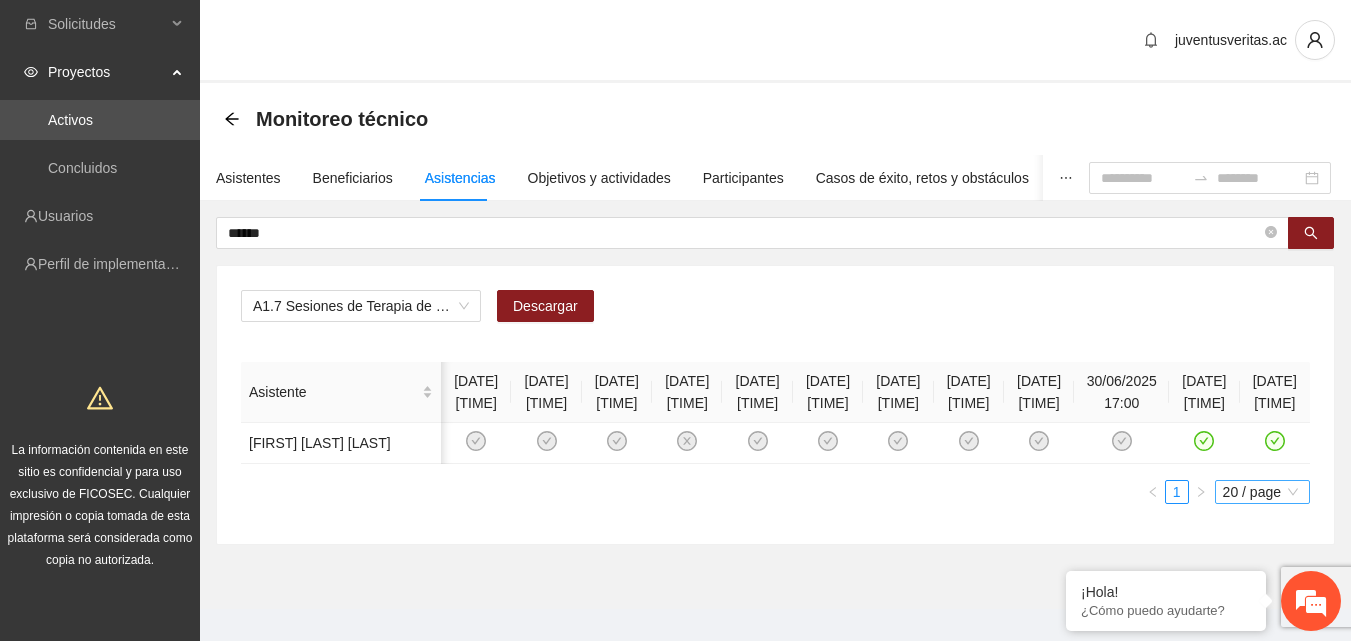 click on "20 / page" at bounding box center (1262, 492) 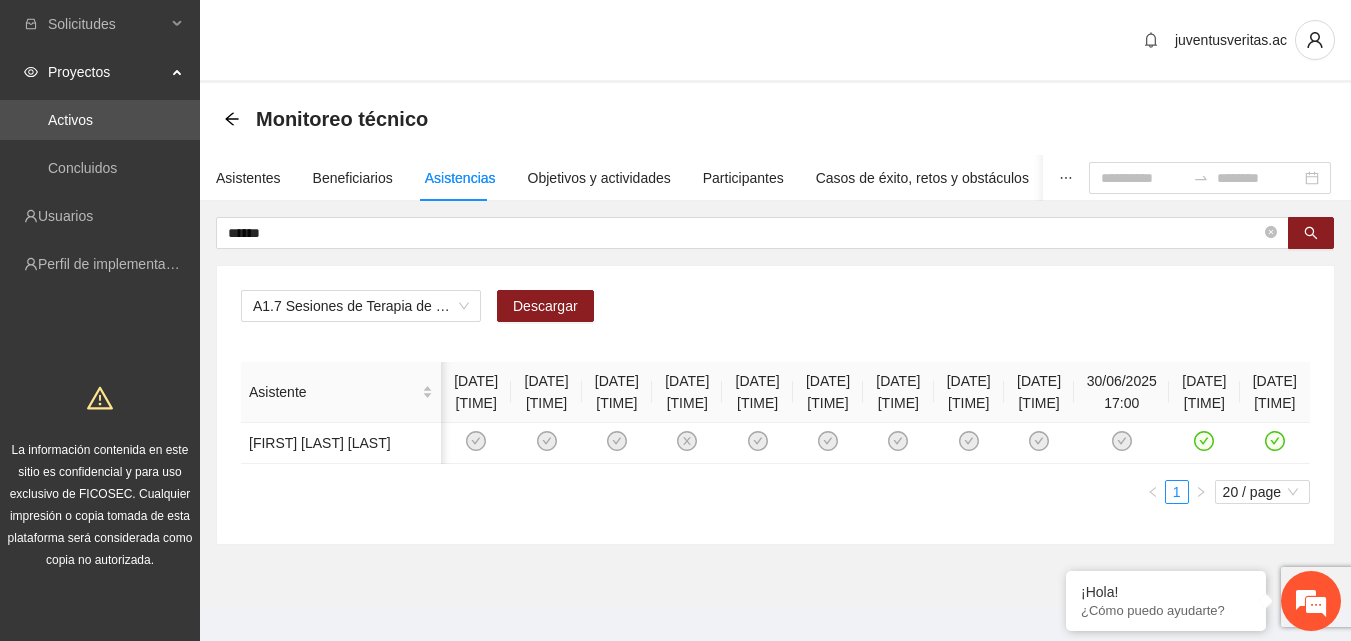 click on "juventusveritas.ac" at bounding box center (775, 41) 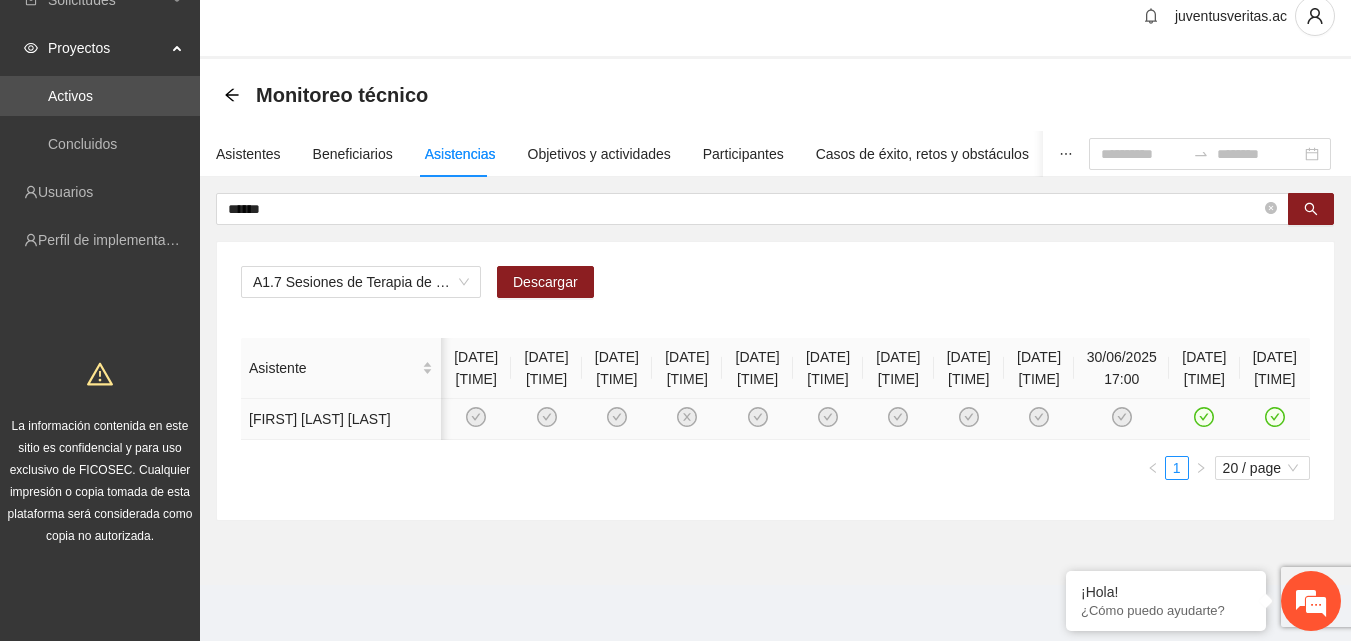 scroll, scrollTop: 103, scrollLeft: 0, axis: vertical 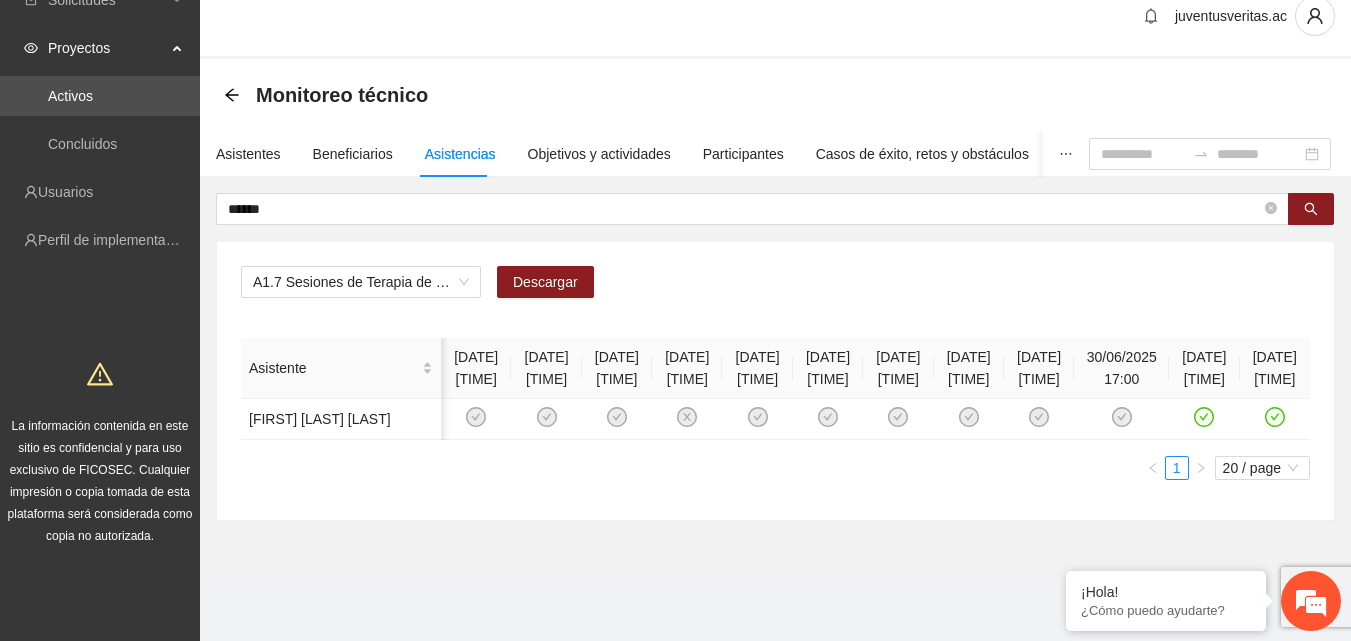 click on "A1.7 Sesiones de Terapia de Juego para niños y niñas Descargar Asistente [DATE] [TIME] [DATE] [TIME] [DATE] [TIME] [DATE] [TIME] [DATE] [TIME] [DATE] [TIME] [DATE] [TIME] [DATE] [TIME] [DATE] [TIME] [DATE] [TIME] [DATE] [TIME] [DATE] [TIME]                           [FIRST] [LAST] [LAST] 1 20 / page 10 20 50 10 / page 20 / page 50 / page 100 / page" at bounding box center [775, 381] 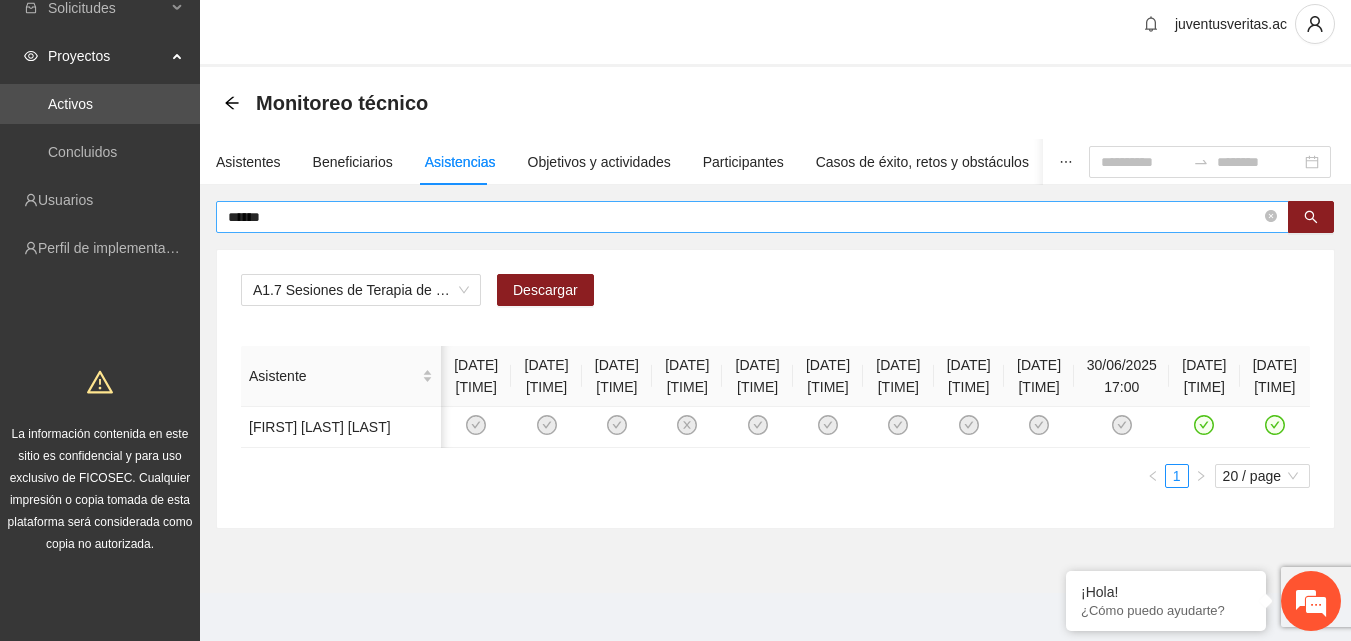 scroll, scrollTop: 0, scrollLeft: 0, axis: both 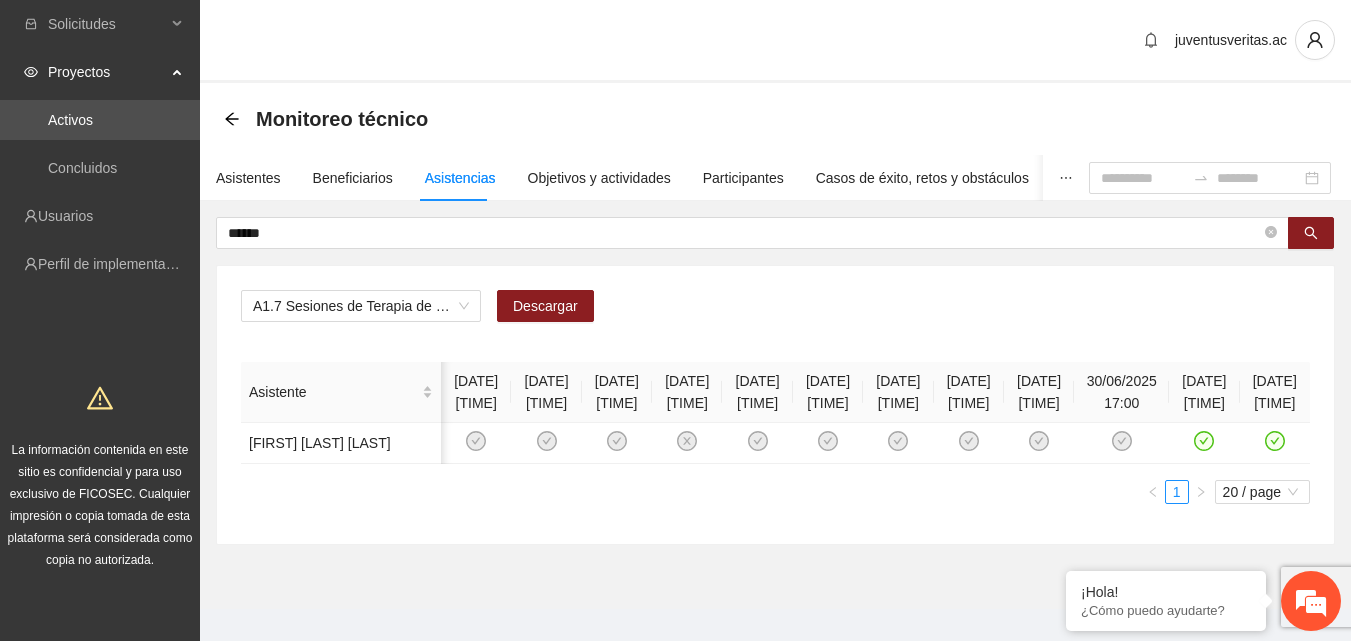 click on "Monitoreo técnico" at bounding box center (775, 119) 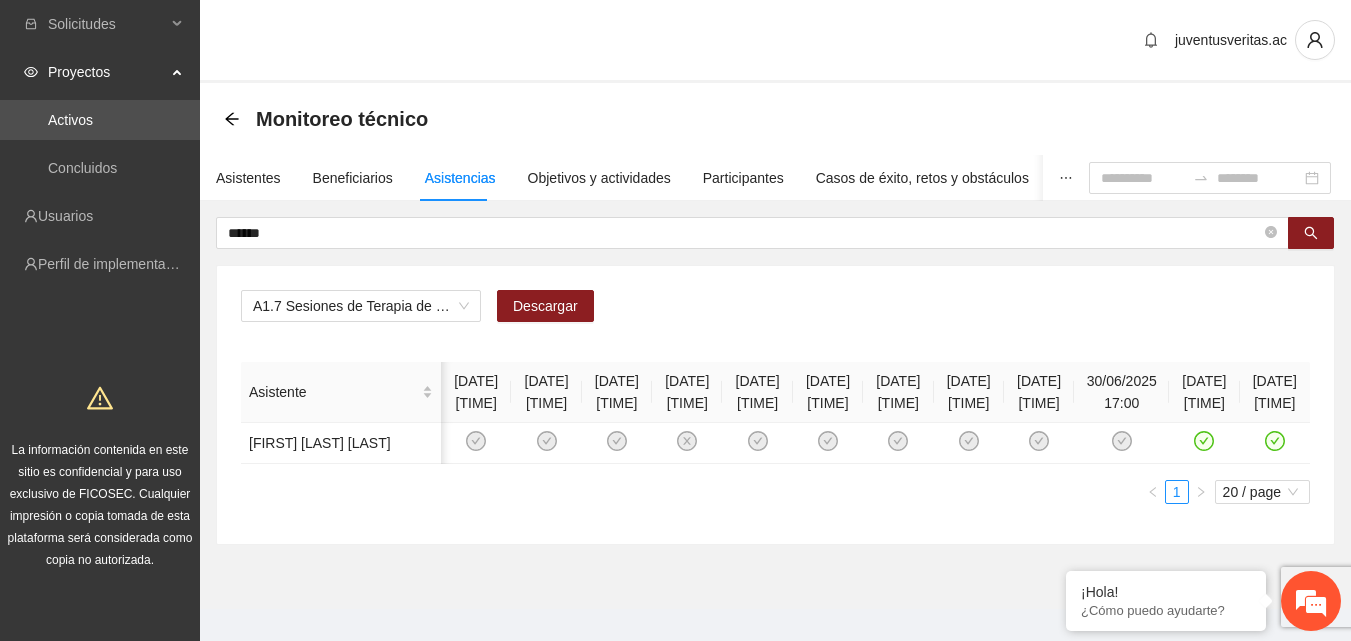 click on "juventusveritas.ac" at bounding box center (775, 41) 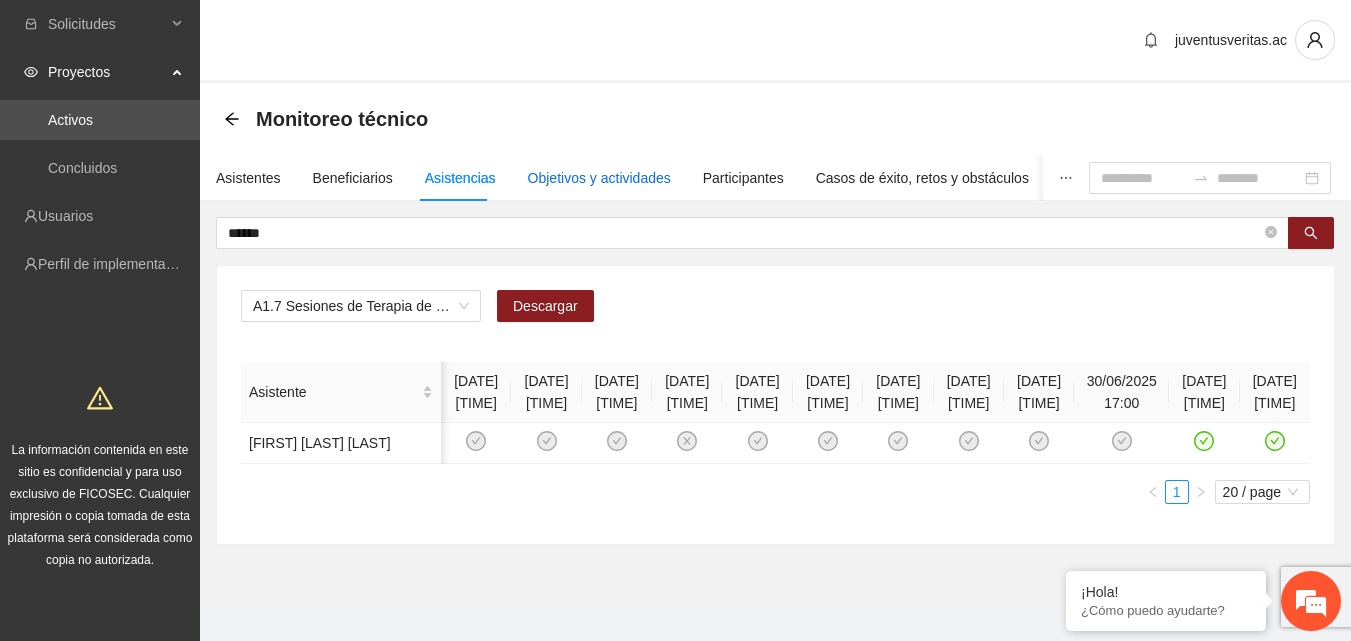 click on "Objetivos y actividades" at bounding box center [599, 178] 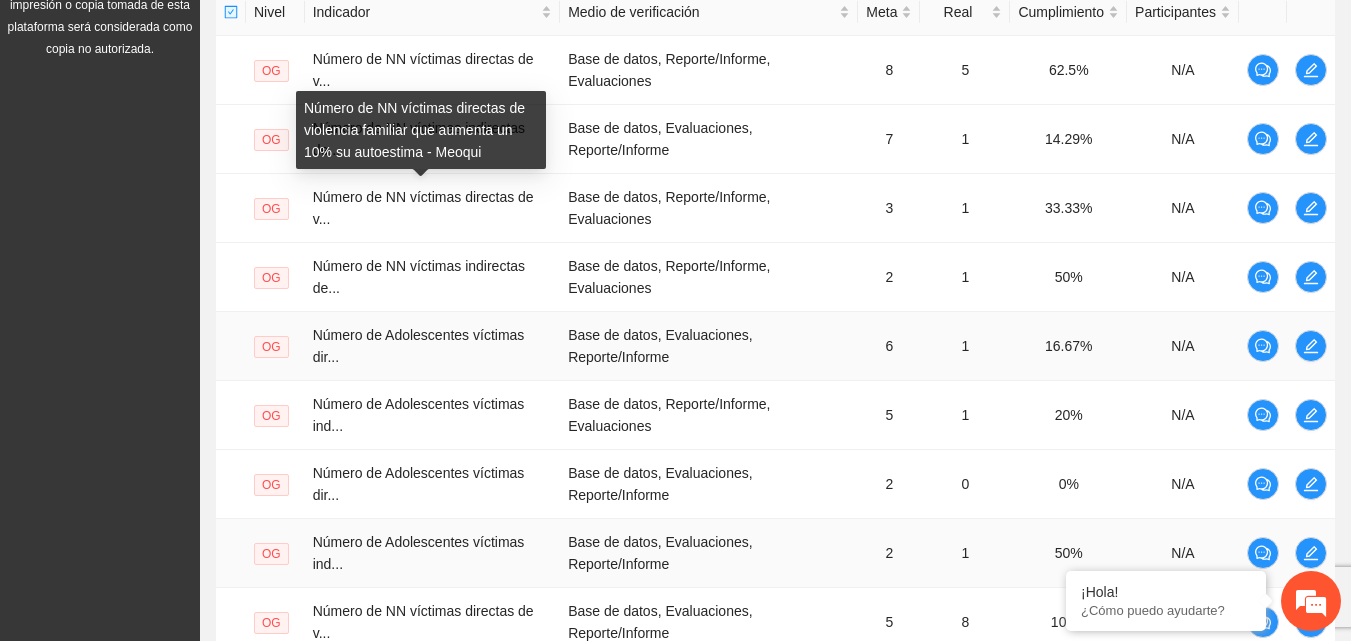 scroll, scrollTop: 788, scrollLeft: 0, axis: vertical 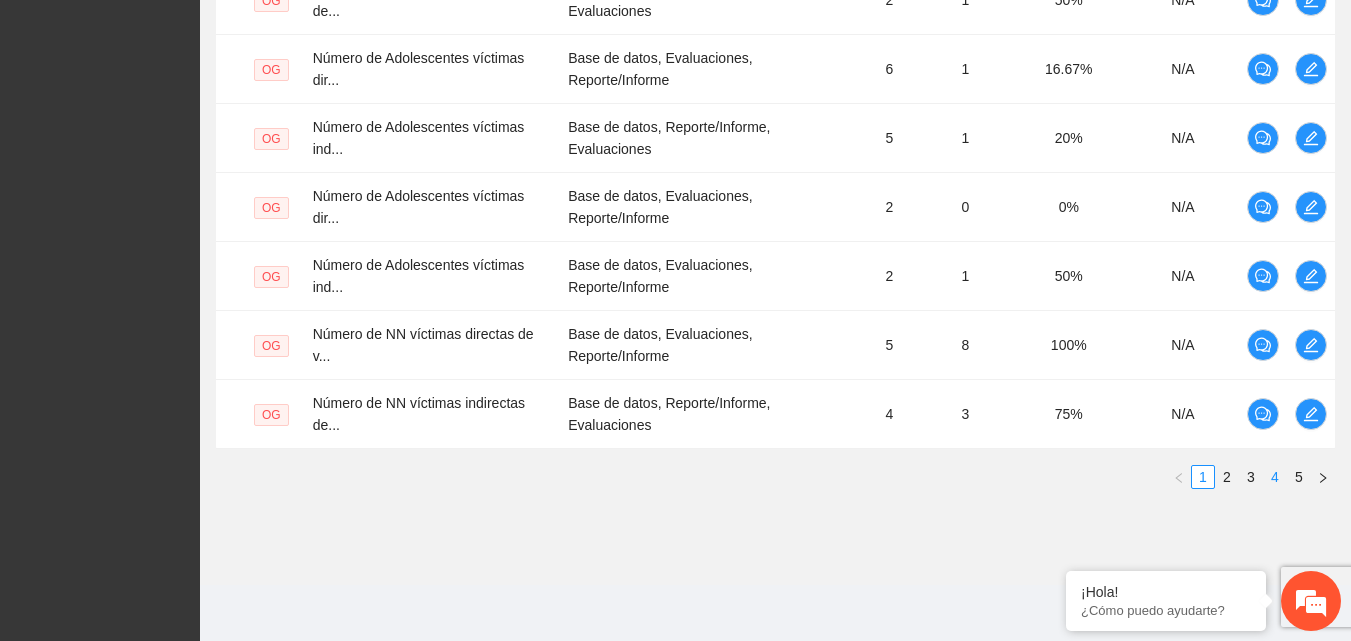 click on "4" at bounding box center (1275, 477) 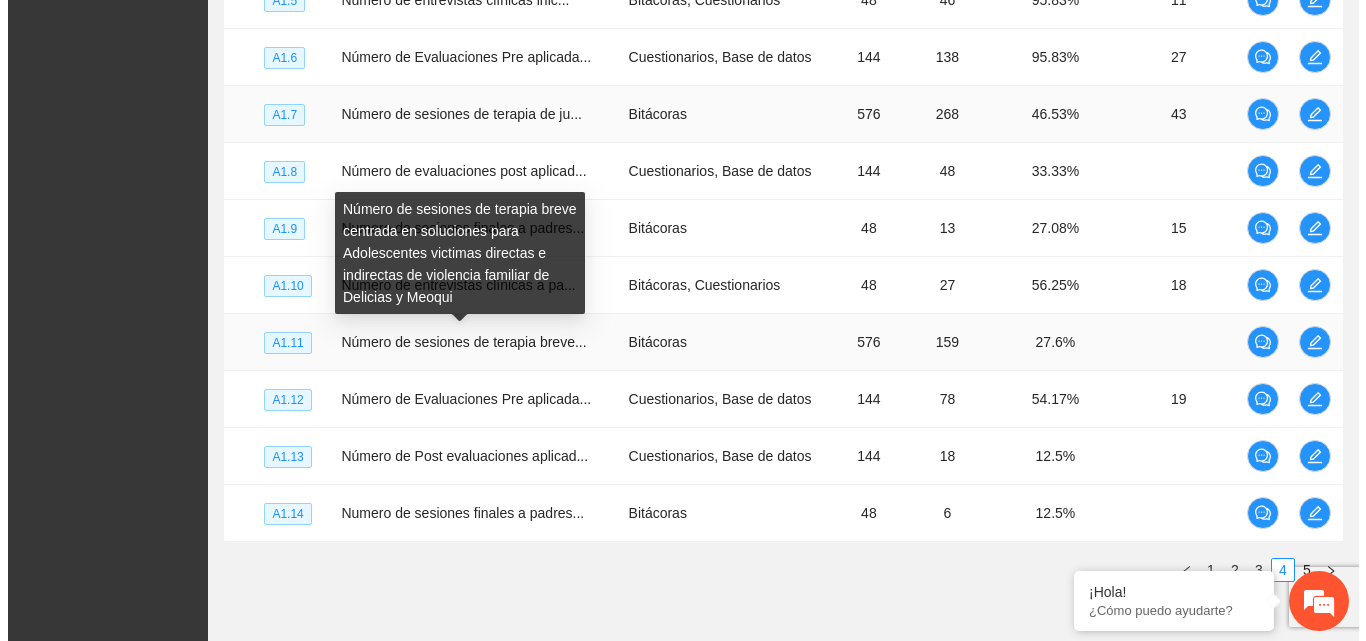 scroll, scrollTop: 468, scrollLeft: 0, axis: vertical 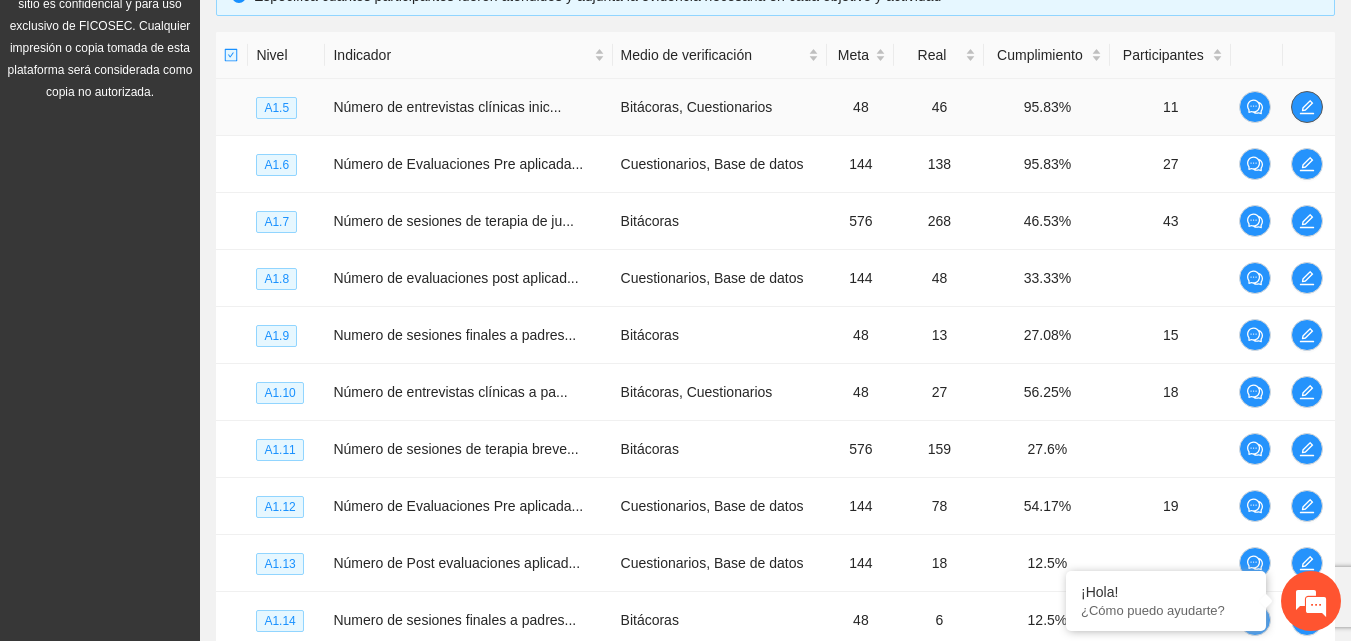 click 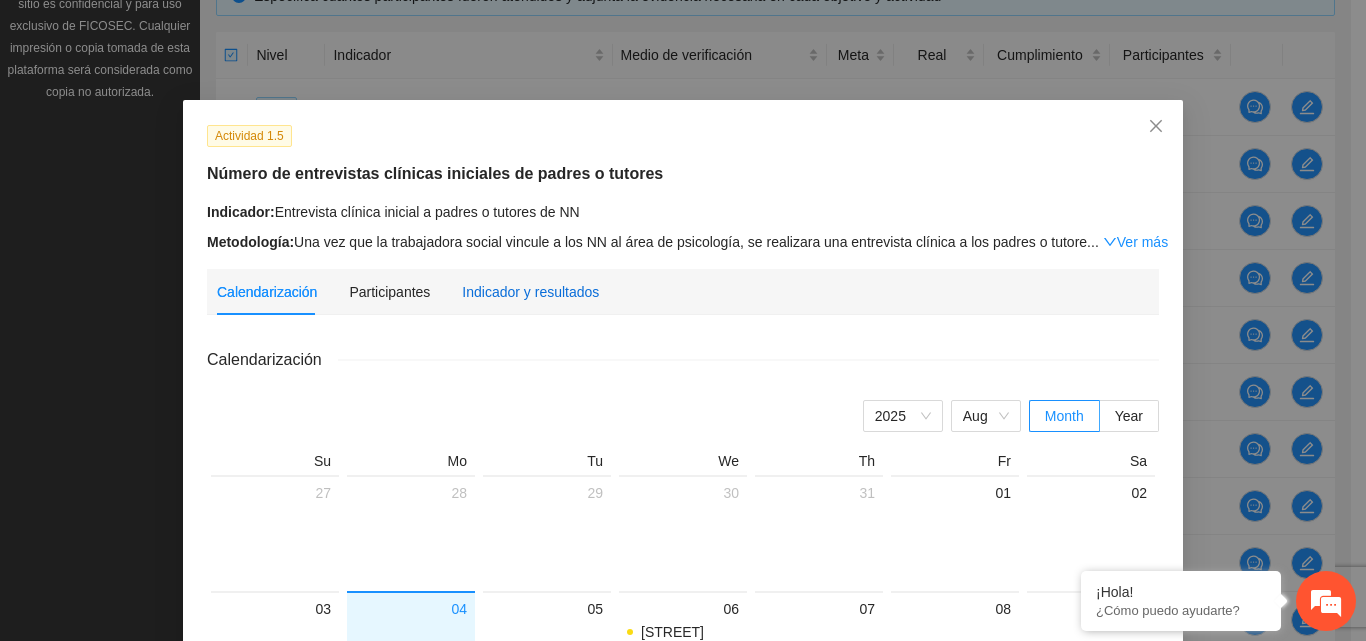 click on "Indicador y resultados" at bounding box center [530, 292] 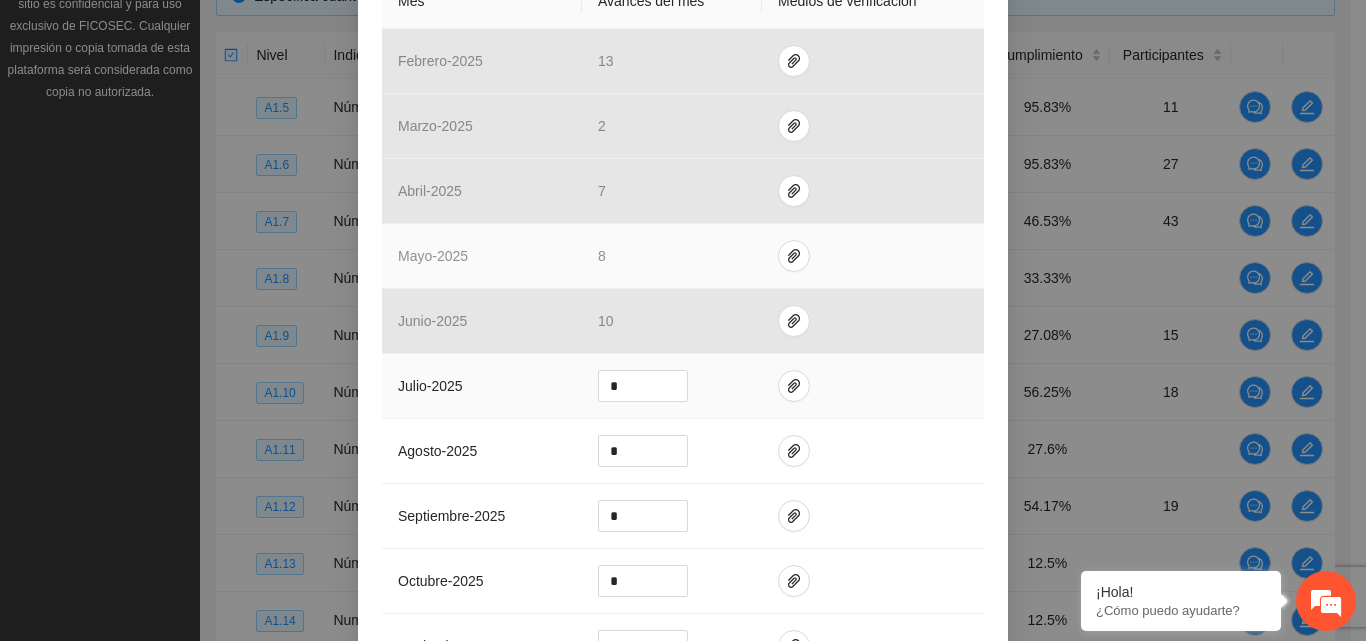 scroll, scrollTop: 500, scrollLeft: 0, axis: vertical 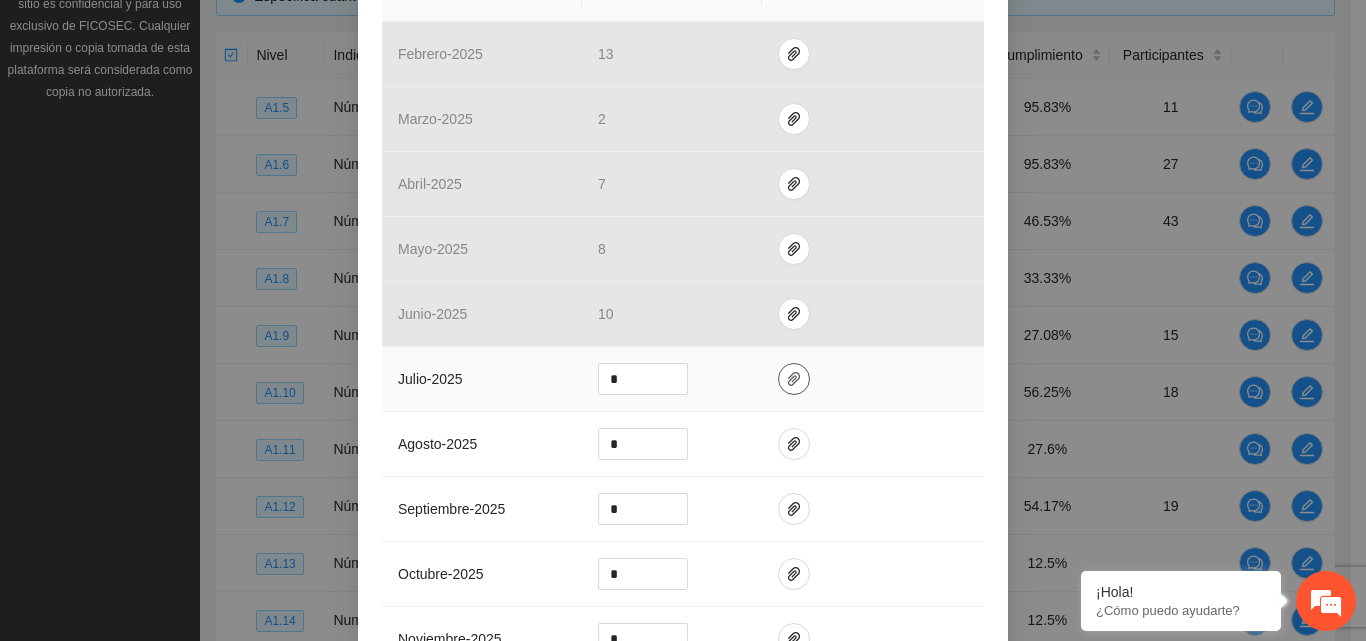 click 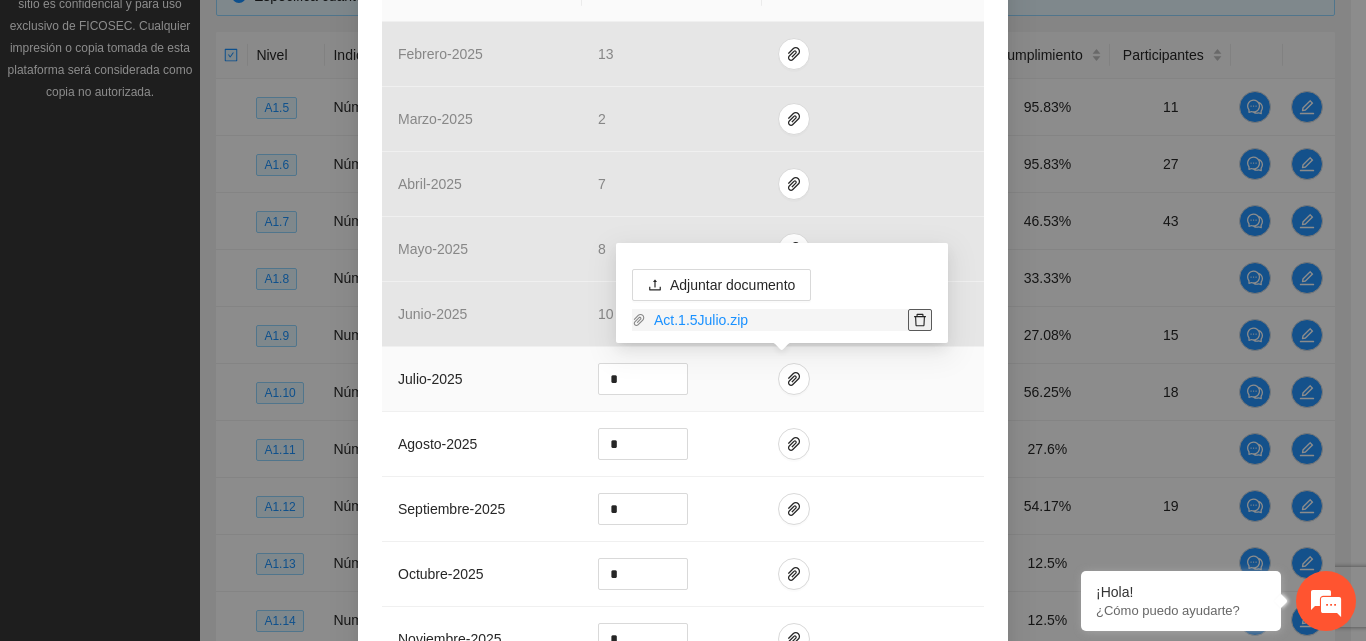 click 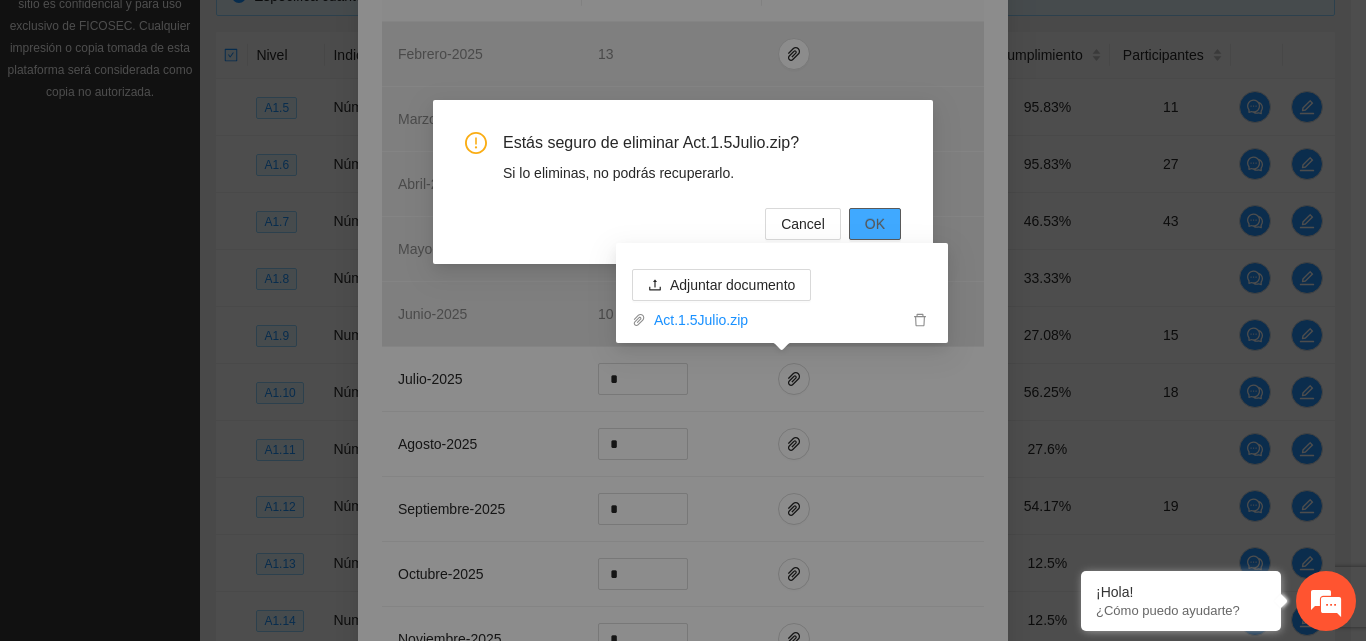 click on "OK" at bounding box center [875, 224] 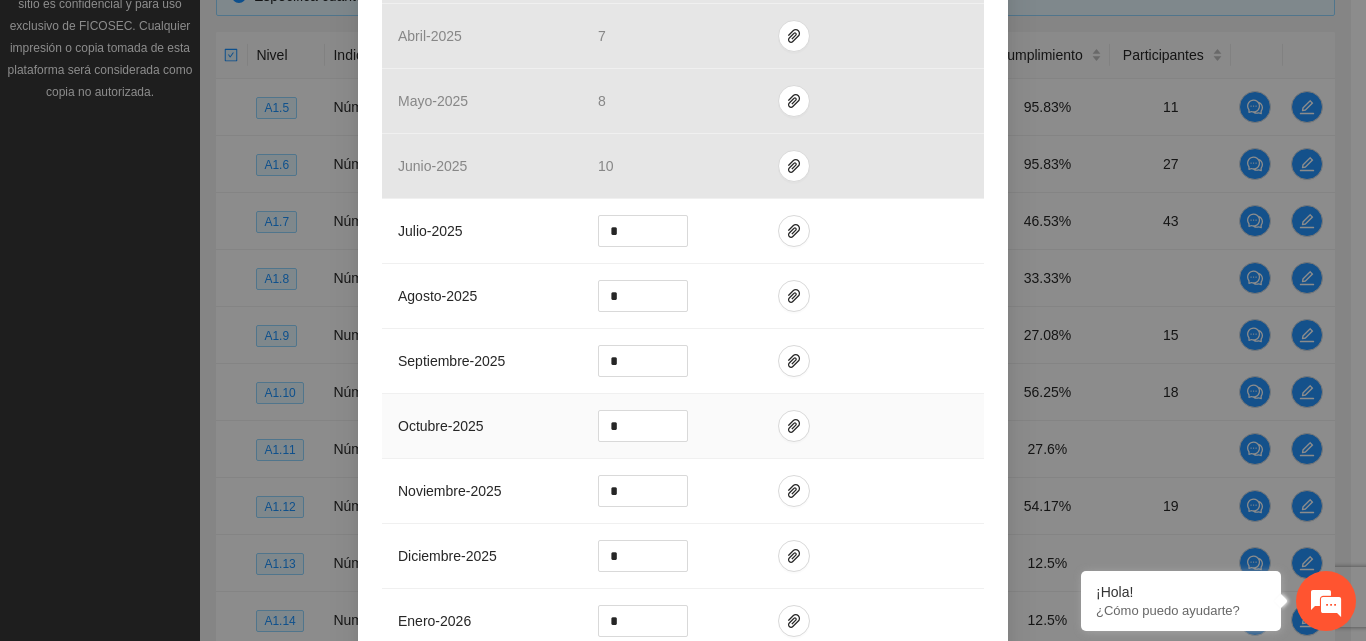 scroll, scrollTop: 854, scrollLeft: 0, axis: vertical 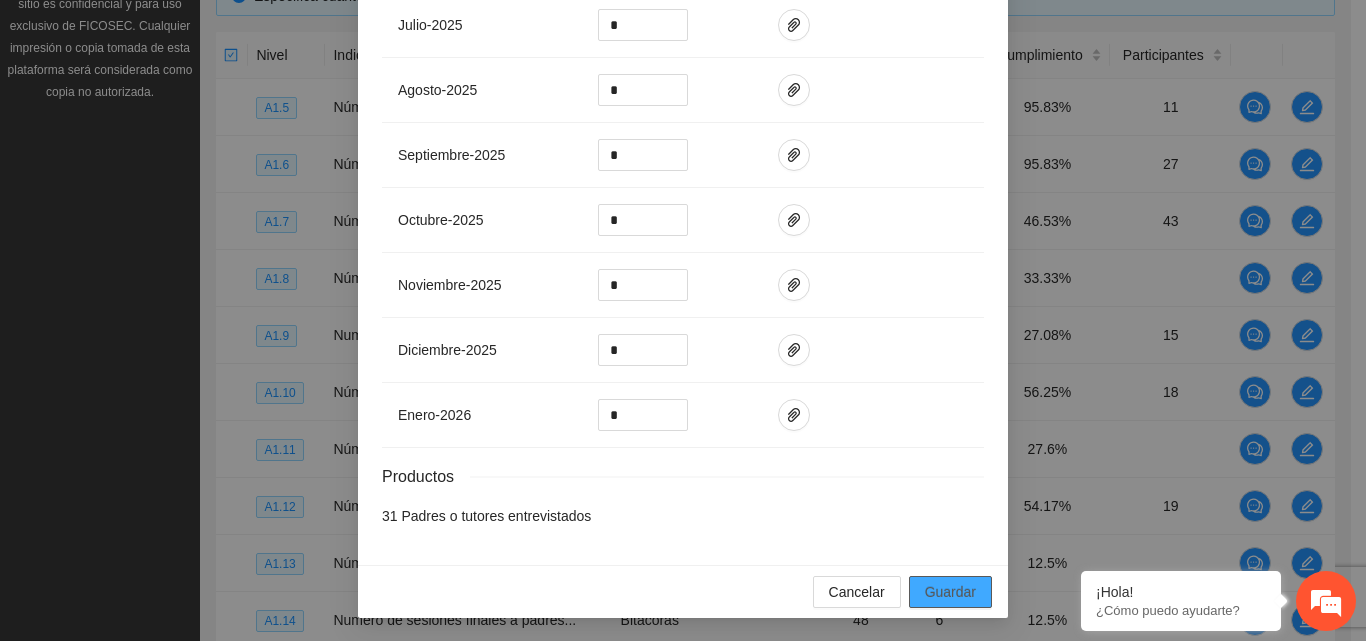 click on "Guardar" at bounding box center (950, 592) 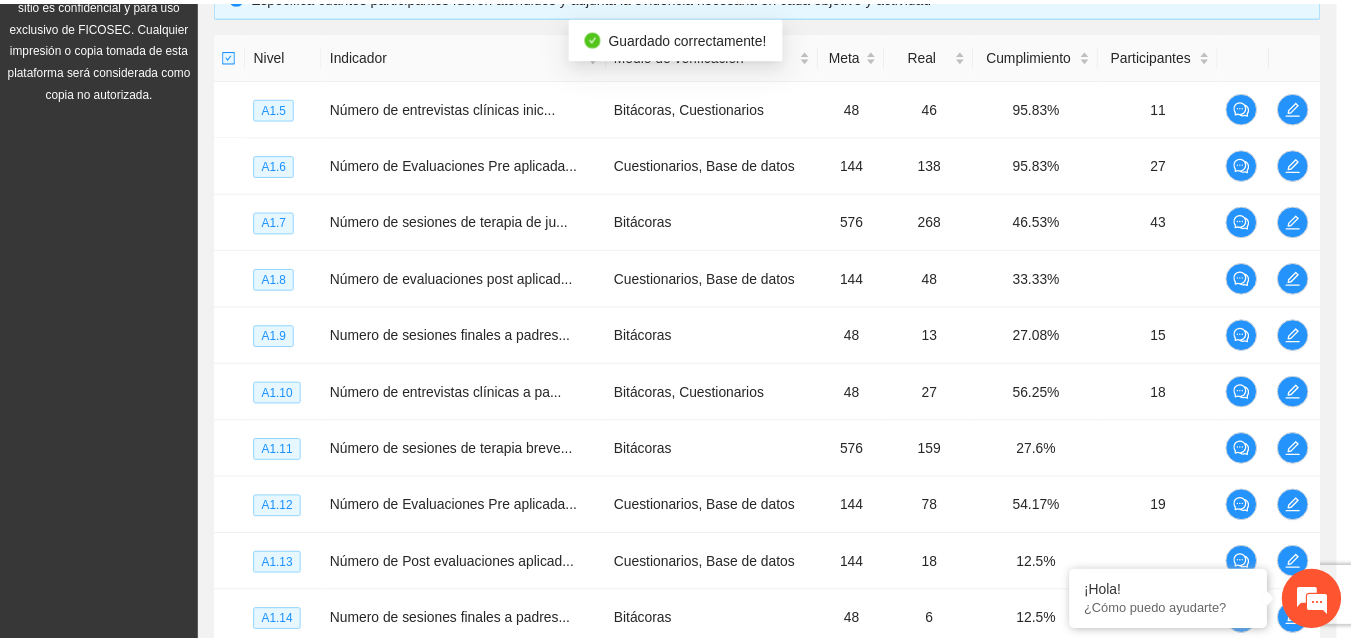 scroll, scrollTop: 754, scrollLeft: 0, axis: vertical 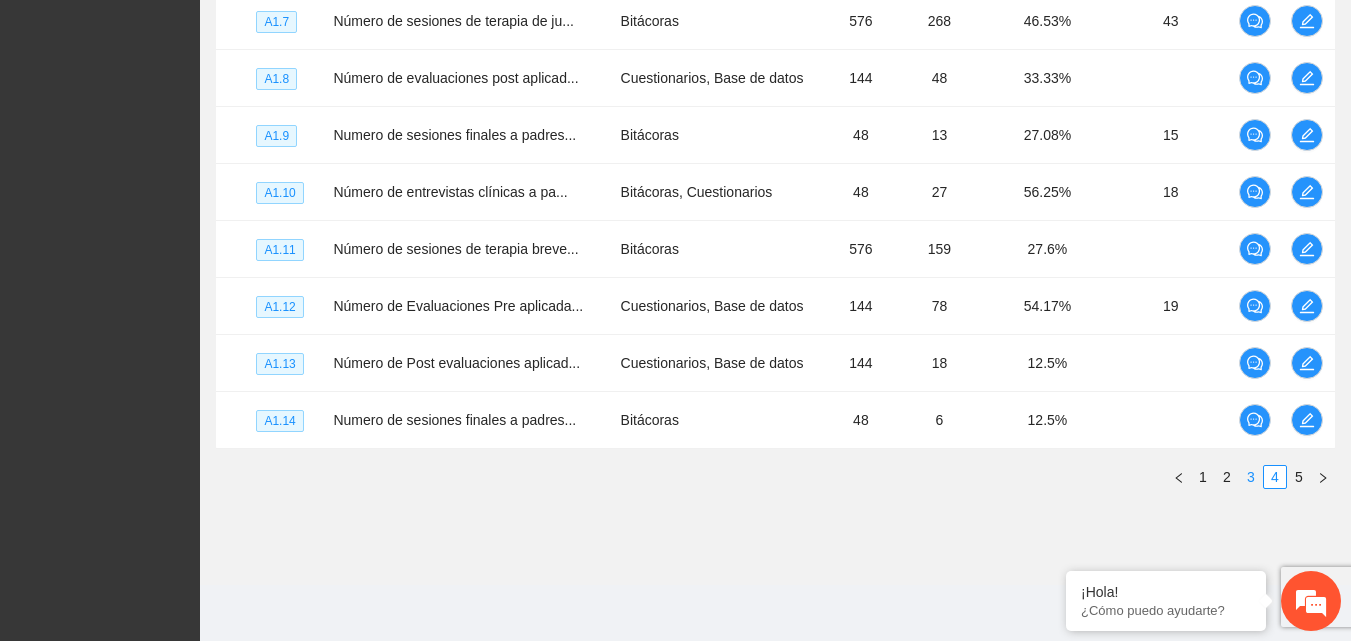 click on "3" at bounding box center (1251, 477) 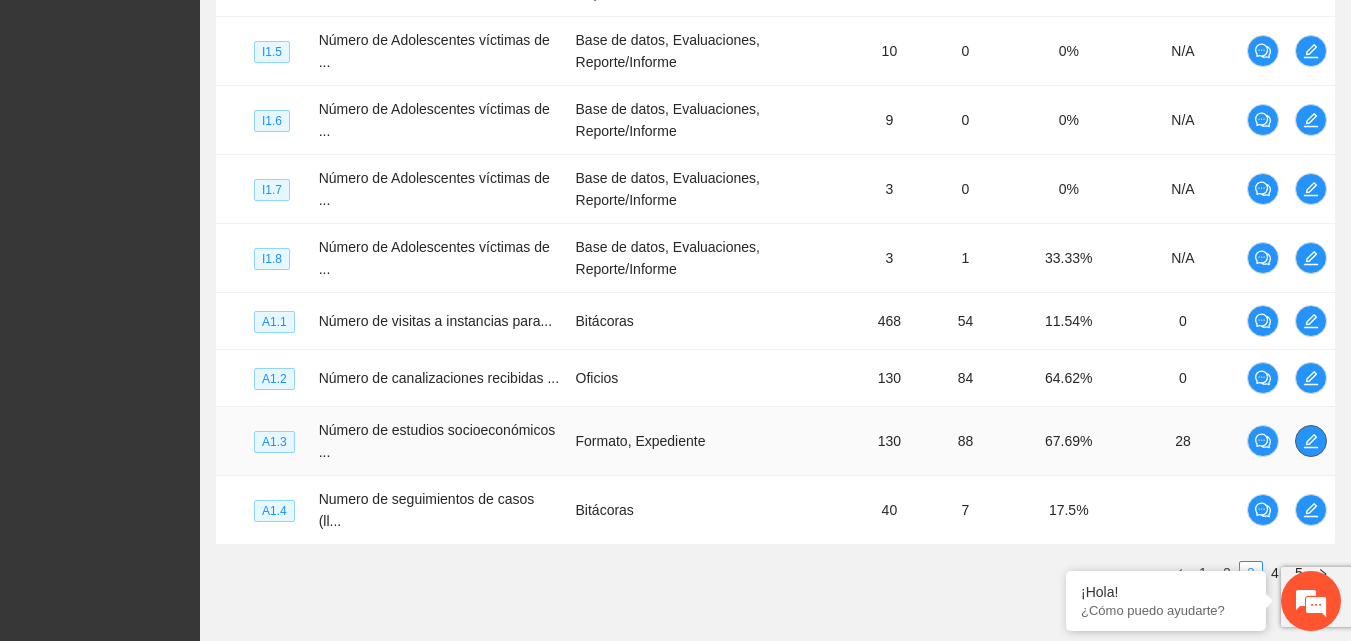 click at bounding box center [1311, 441] 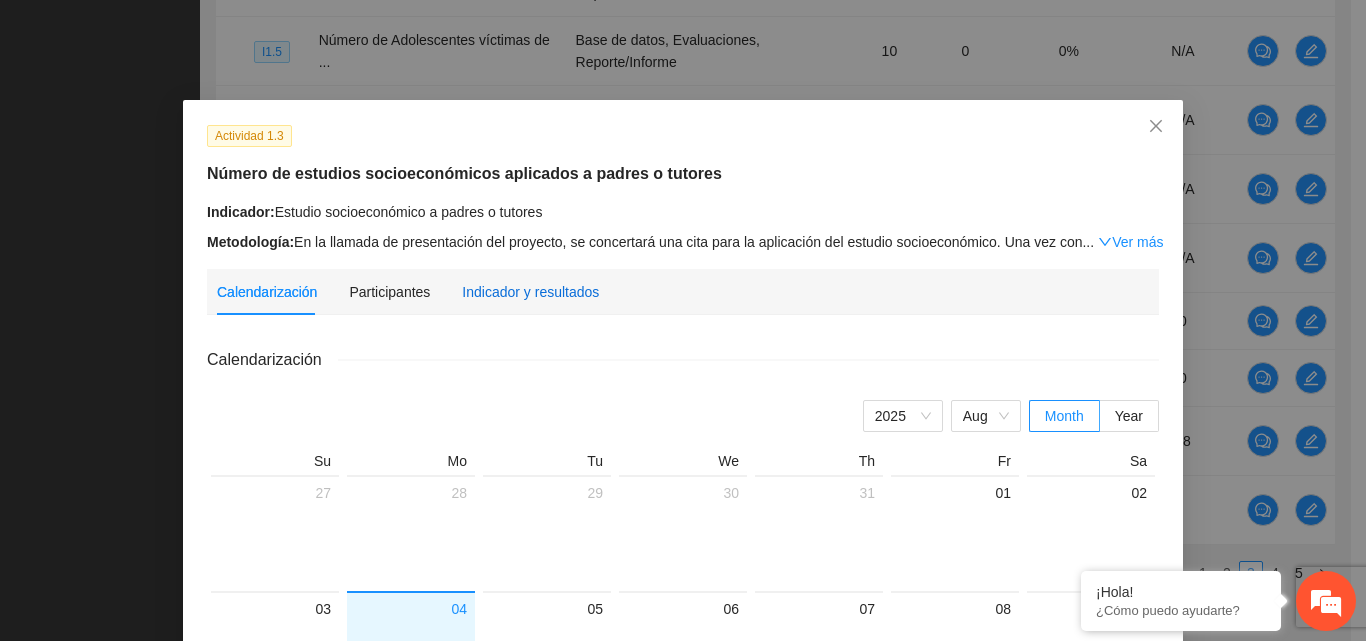 click on "Indicador y resultados" at bounding box center [530, 292] 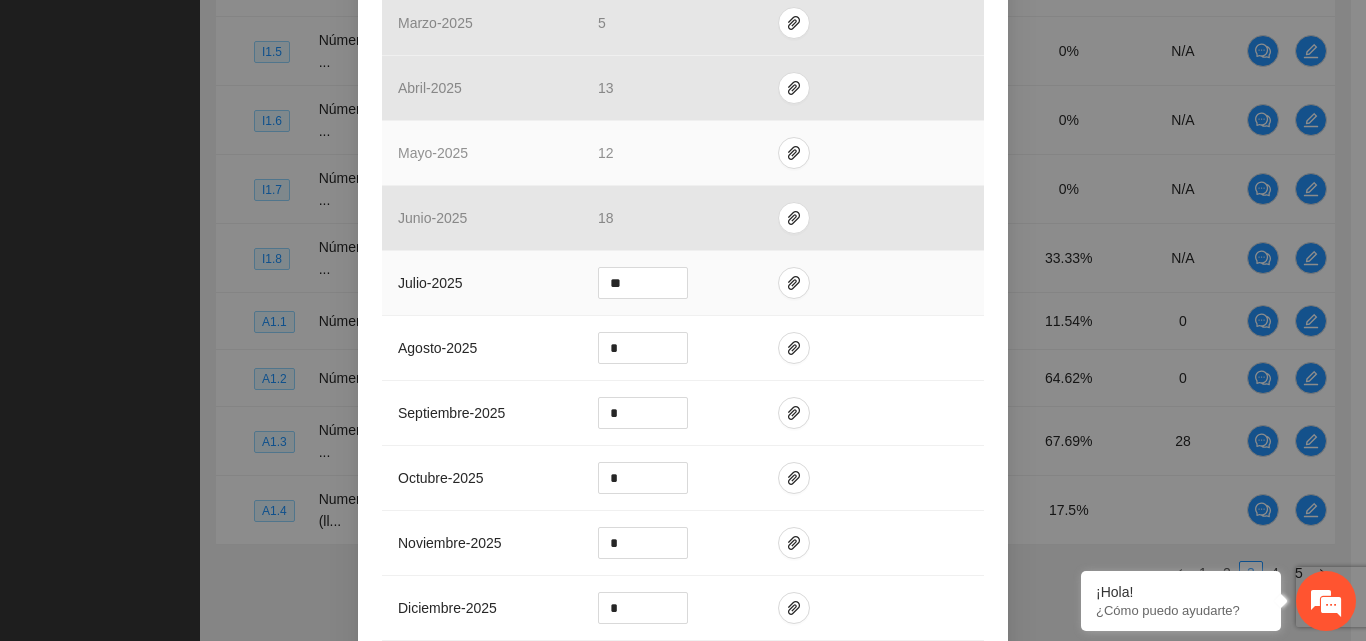 scroll, scrollTop: 600, scrollLeft: 0, axis: vertical 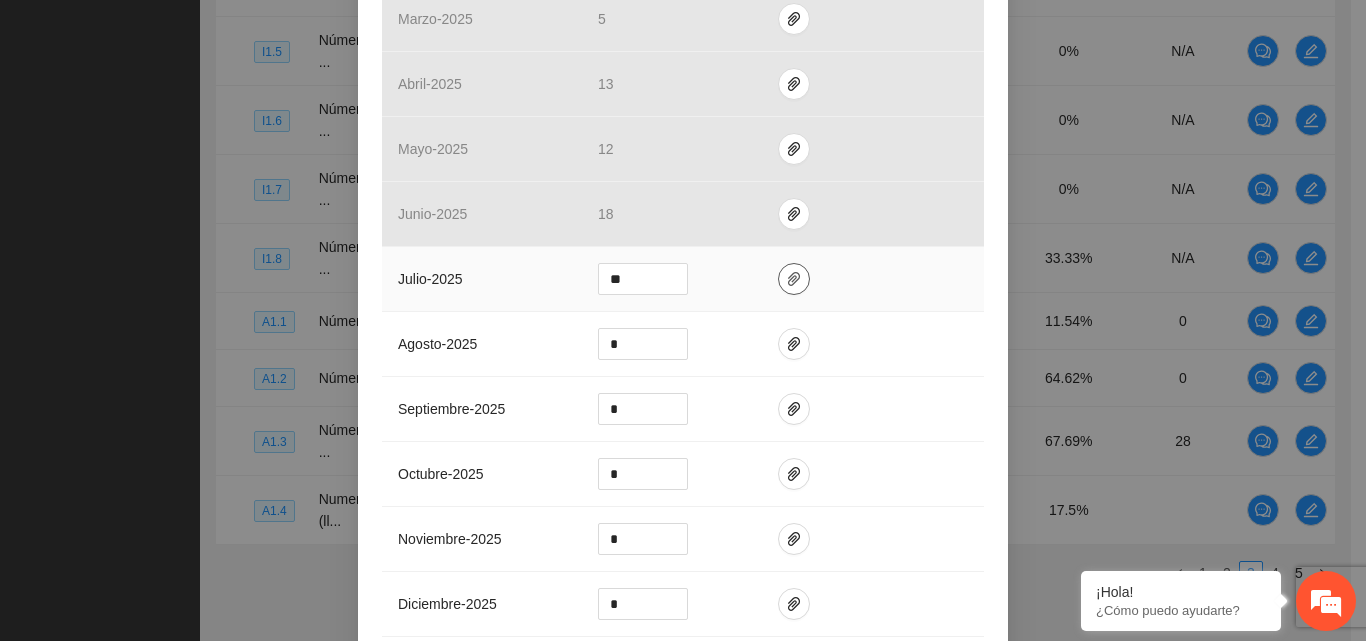 click 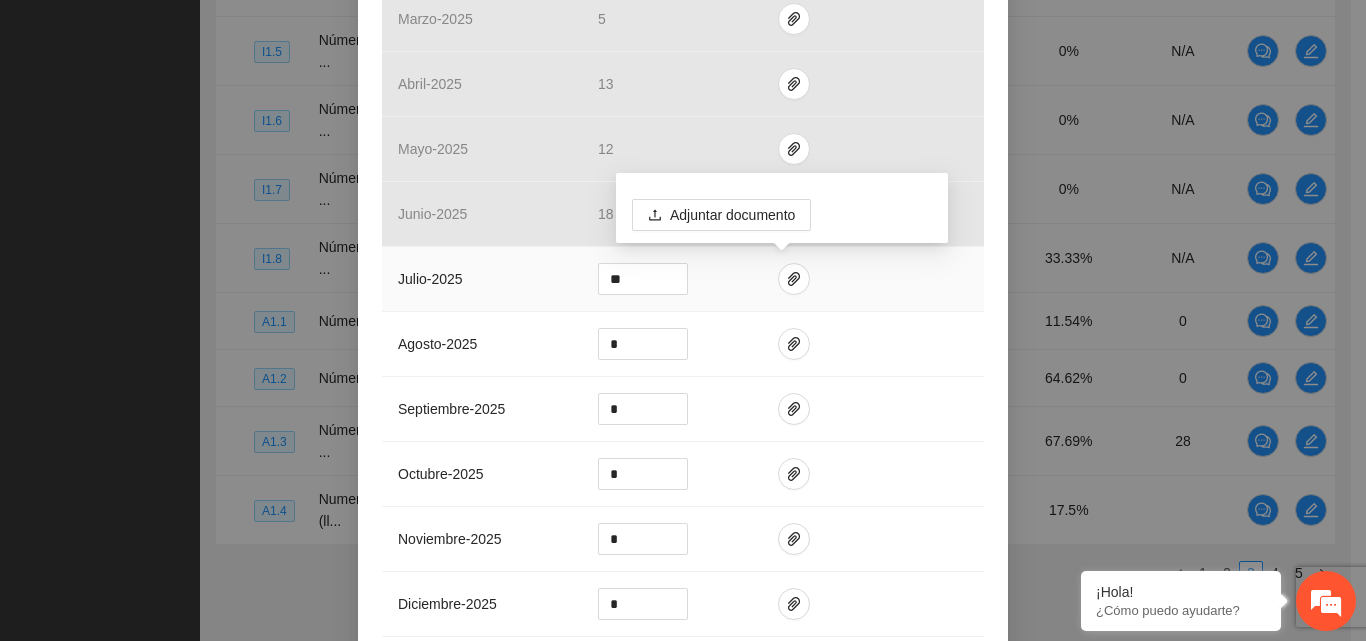 click at bounding box center [873, 279] 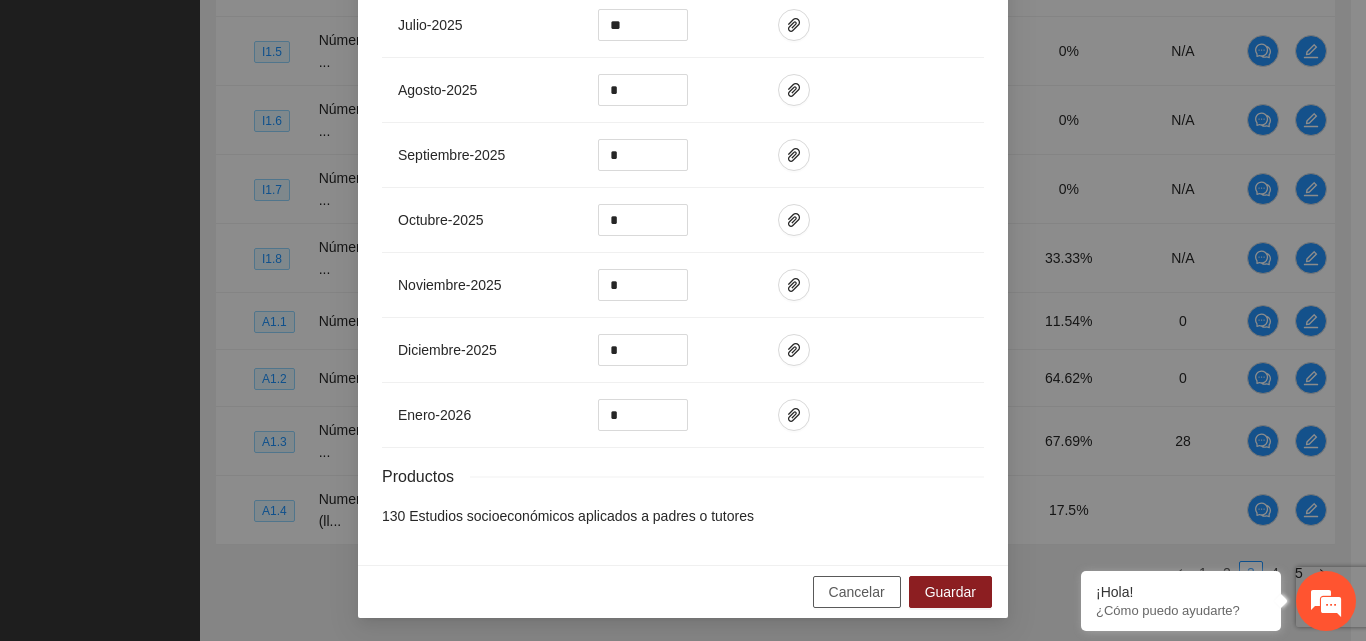 click on "Cancelar" at bounding box center (857, 592) 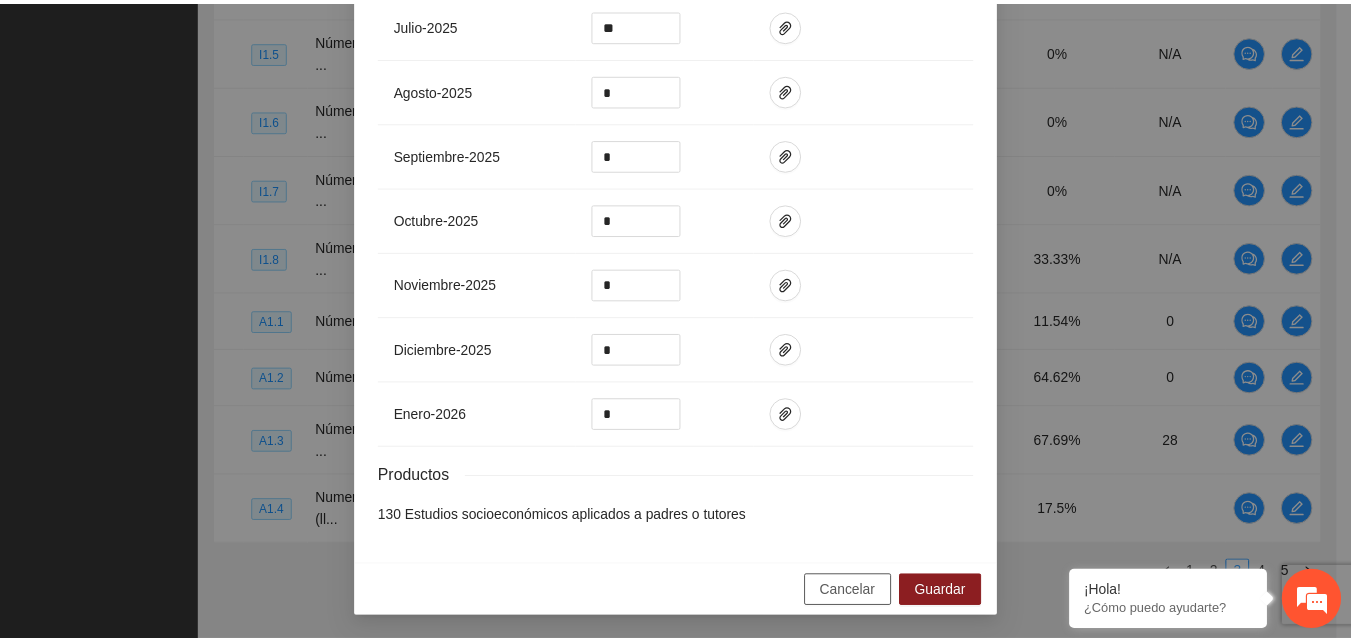 scroll, scrollTop: 754, scrollLeft: 0, axis: vertical 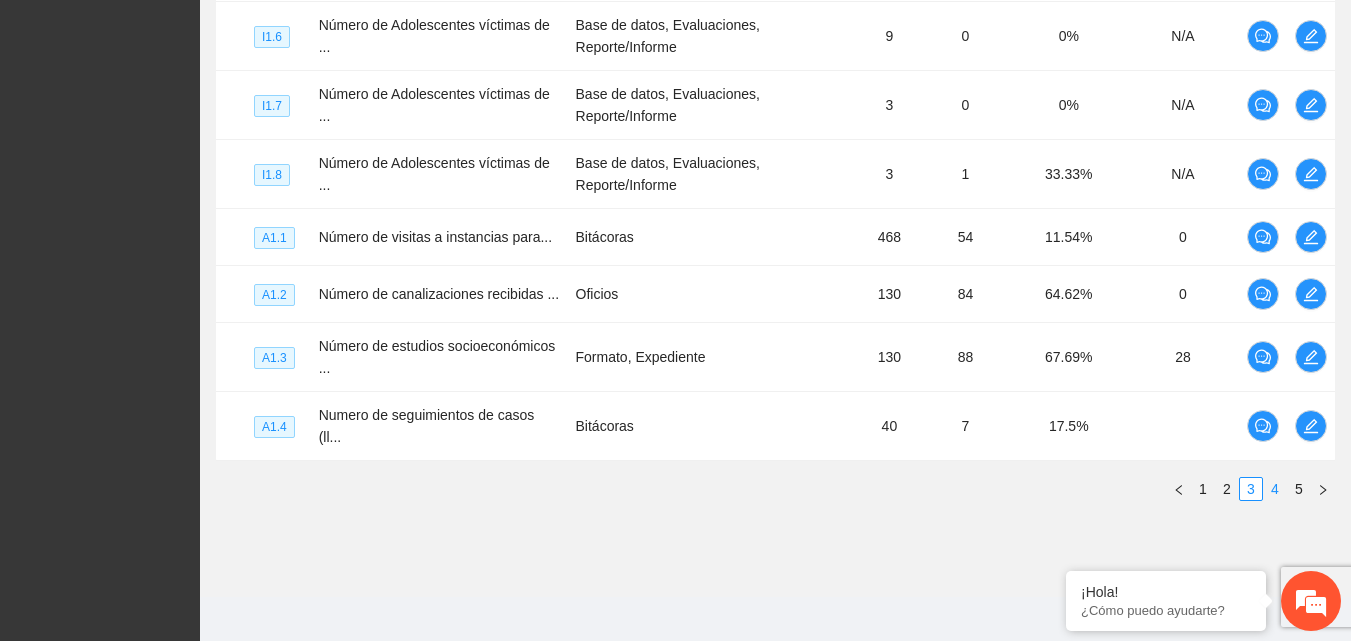 click on "4" at bounding box center [1275, 489] 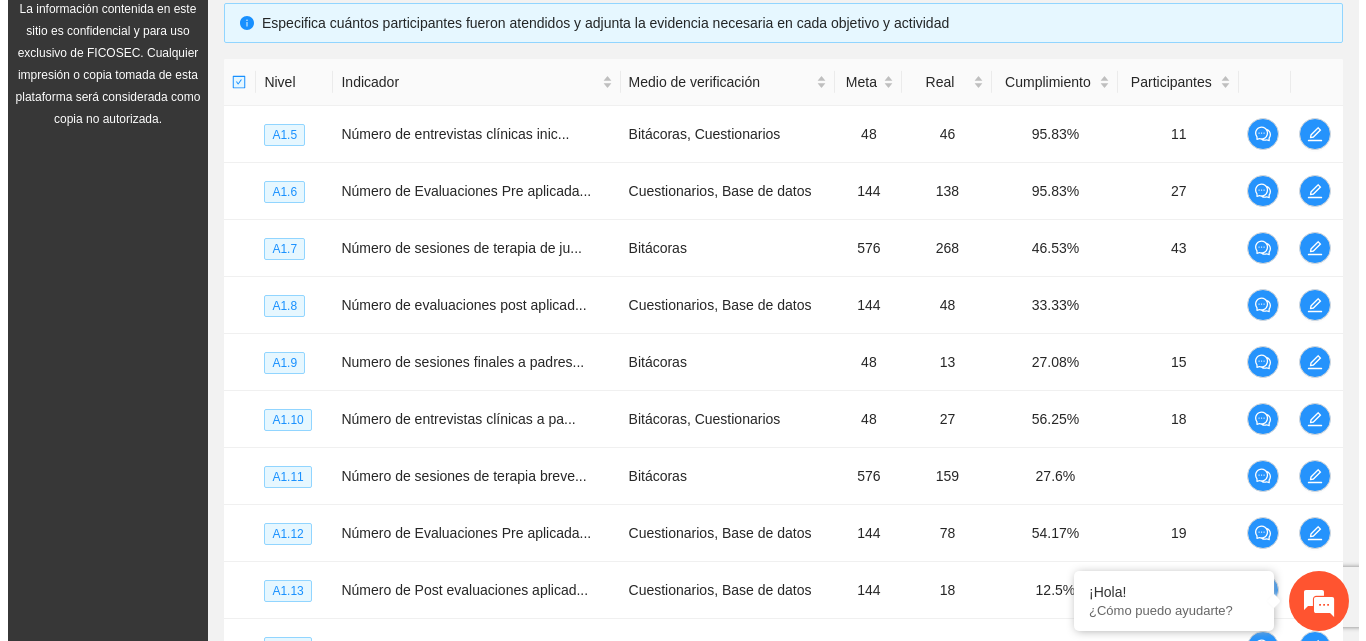 scroll, scrollTop: 68, scrollLeft: 0, axis: vertical 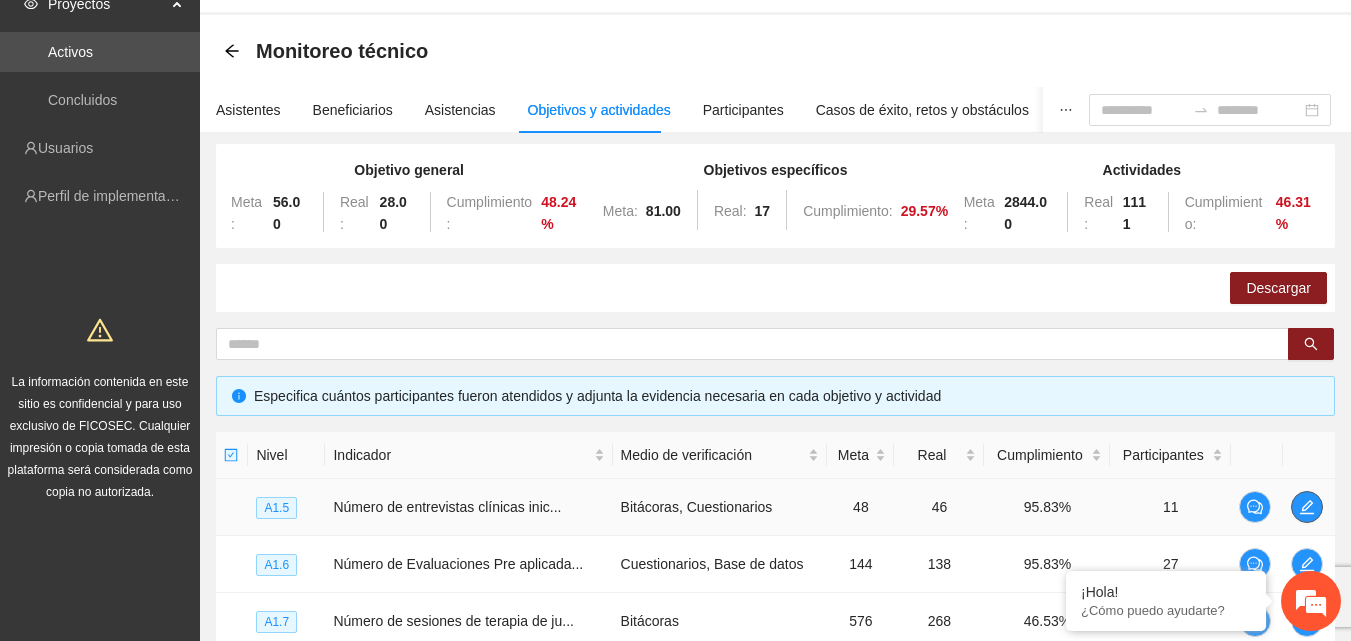 click 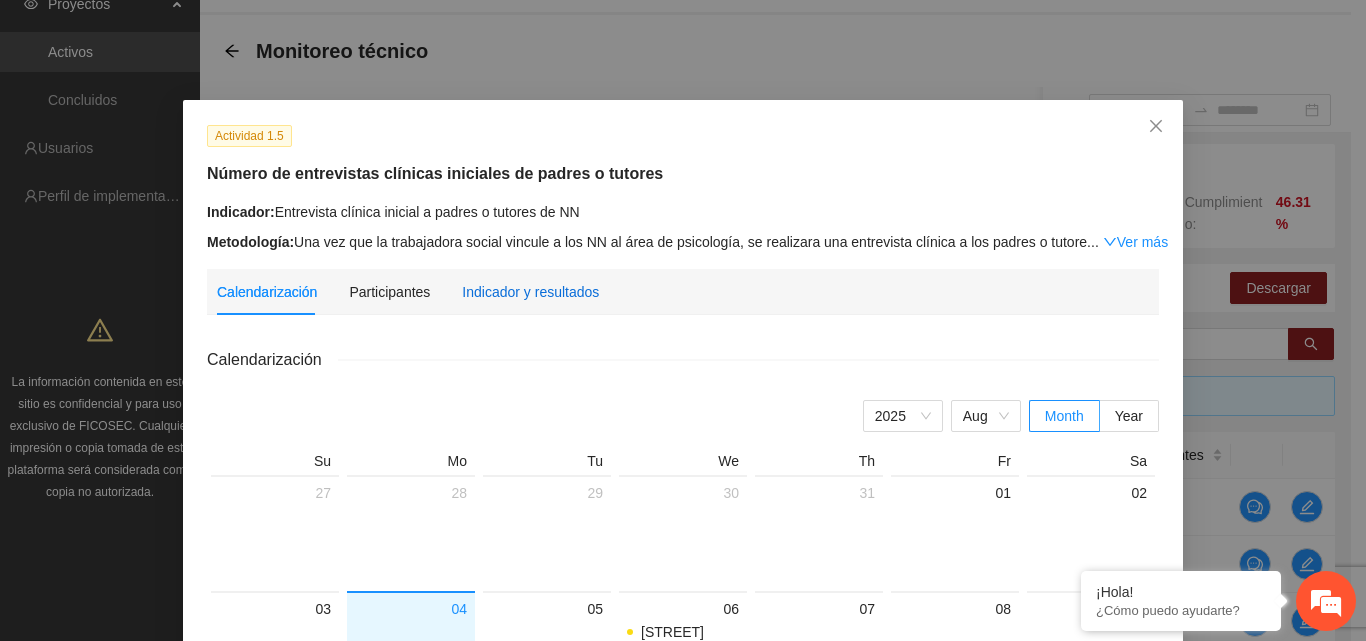 click on "Indicador y resultados" at bounding box center (530, 292) 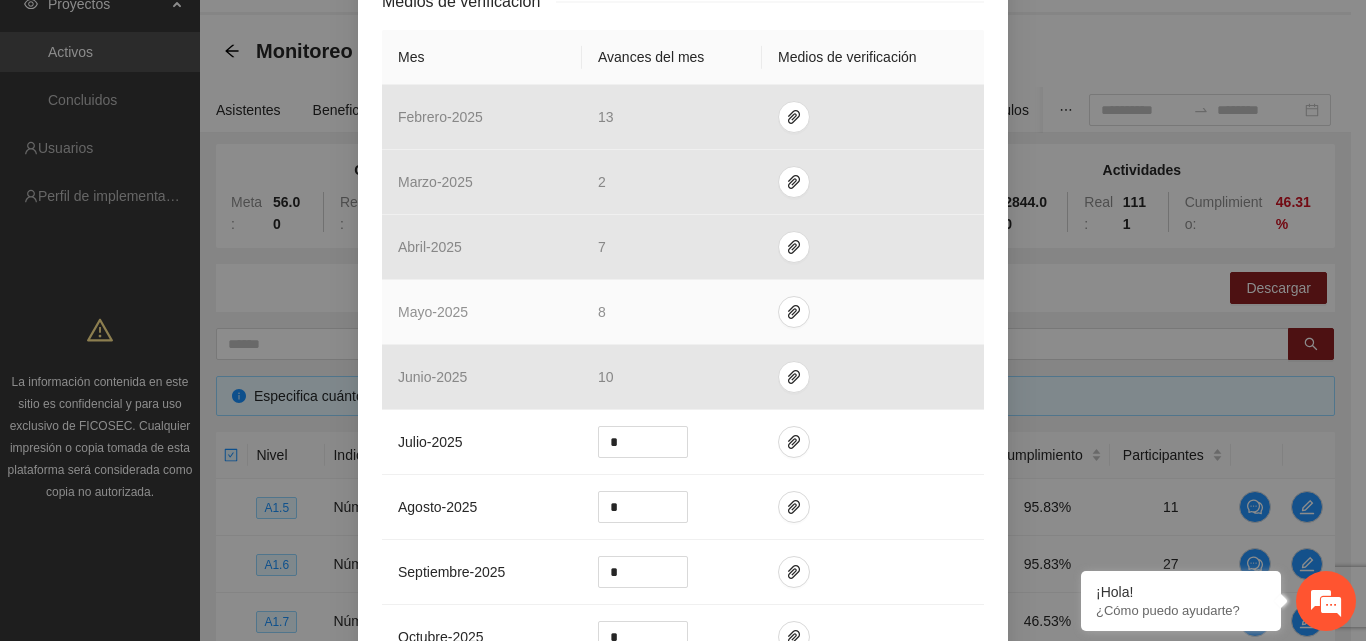 scroll, scrollTop: 500, scrollLeft: 0, axis: vertical 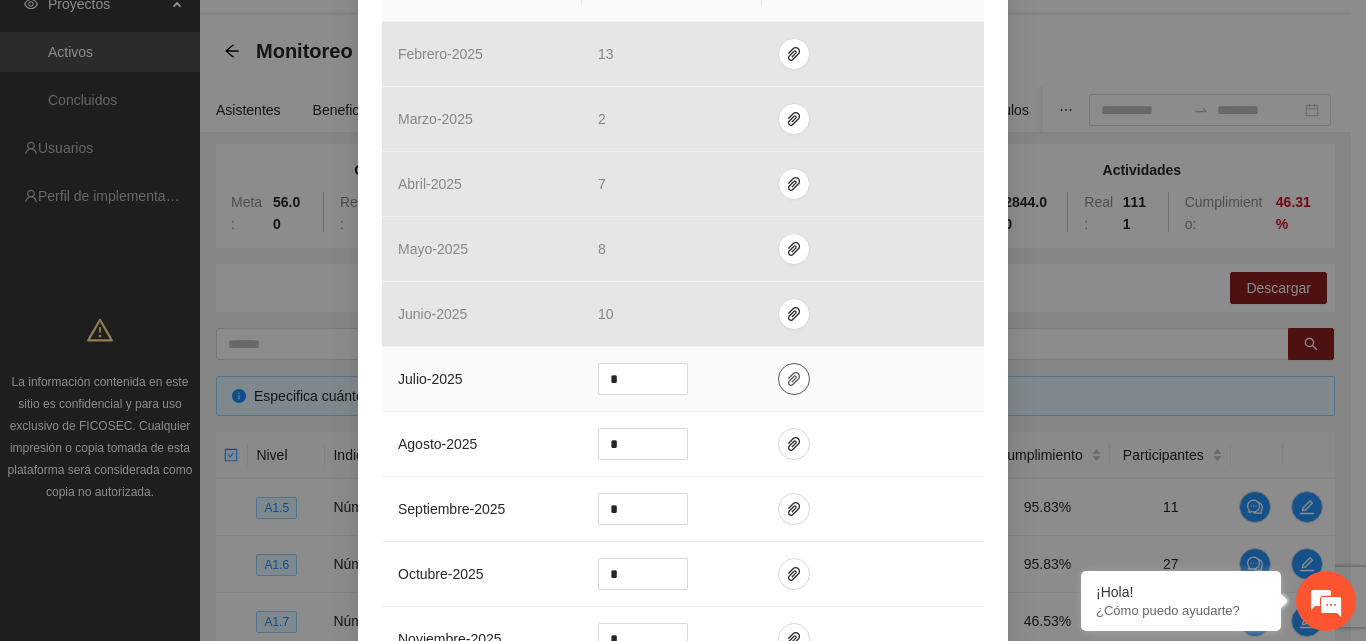 click 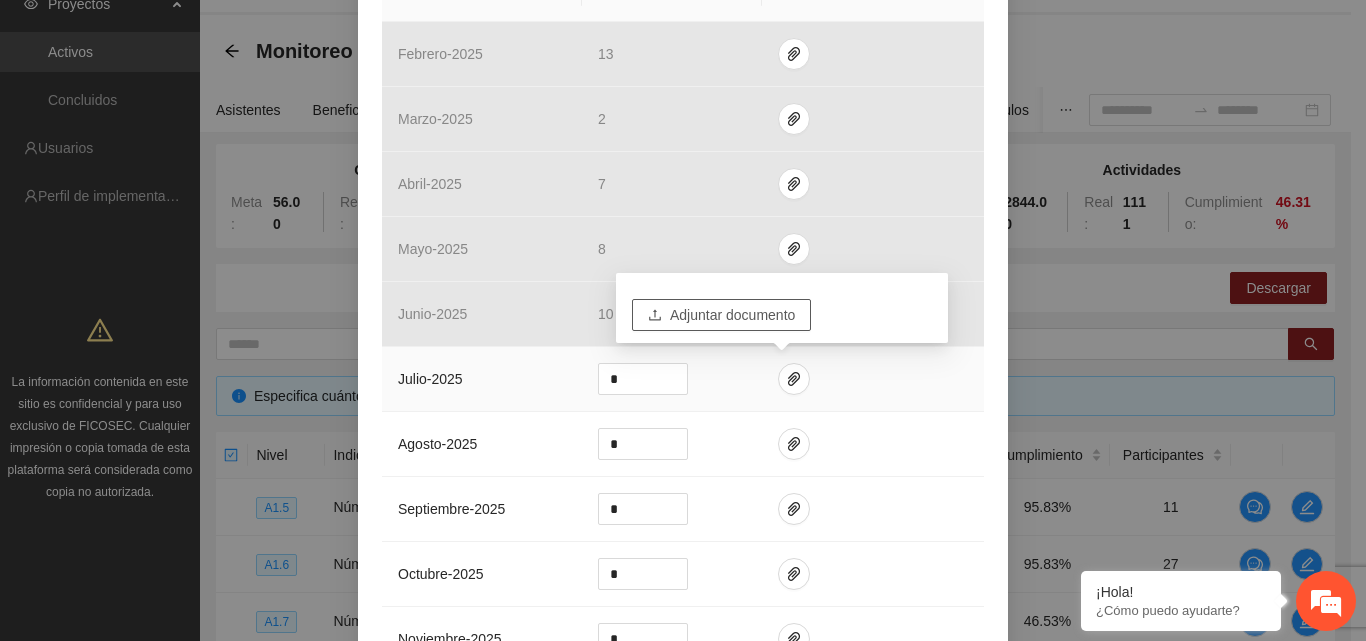 click on "Adjuntar documento" at bounding box center [732, 315] 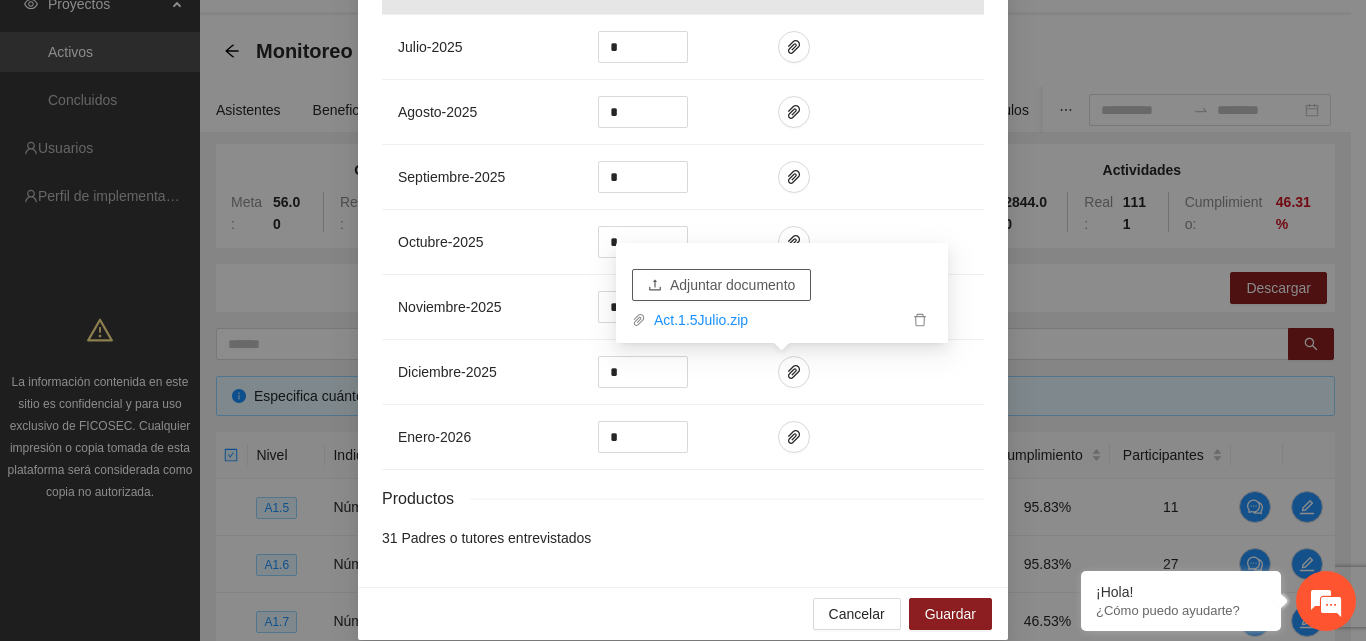scroll, scrollTop: 854, scrollLeft: 0, axis: vertical 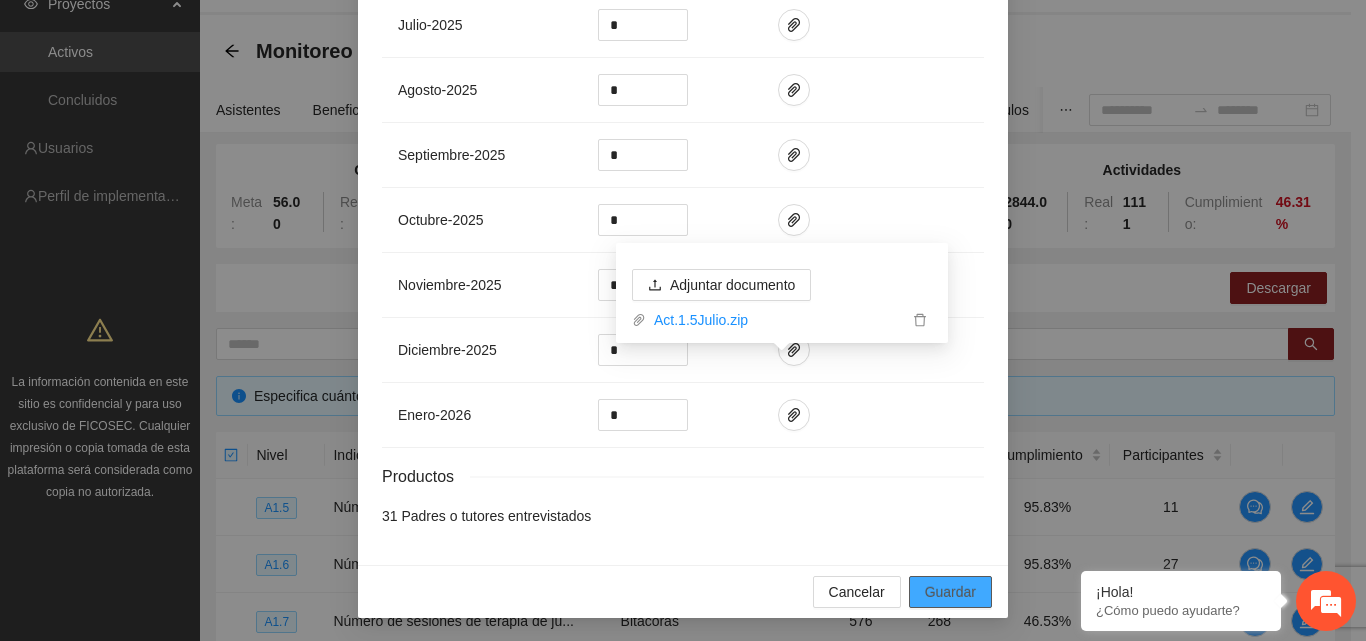 click on "Guardar" at bounding box center [950, 592] 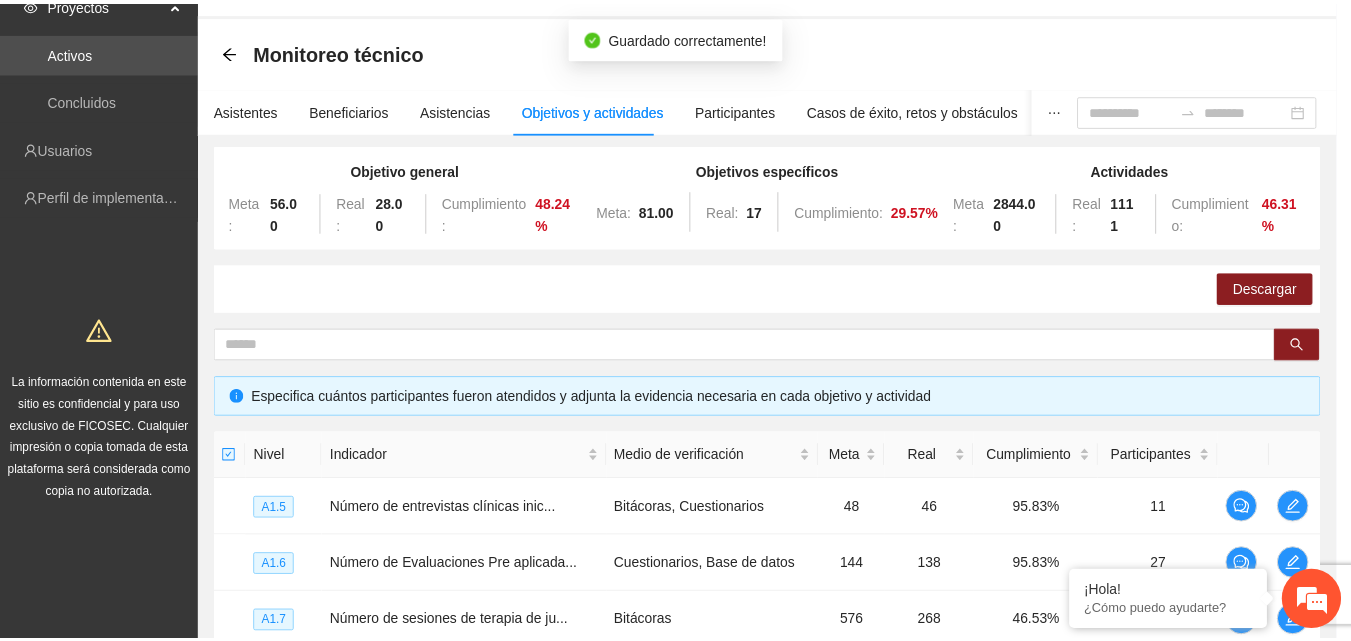 scroll, scrollTop: 754, scrollLeft: 0, axis: vertical 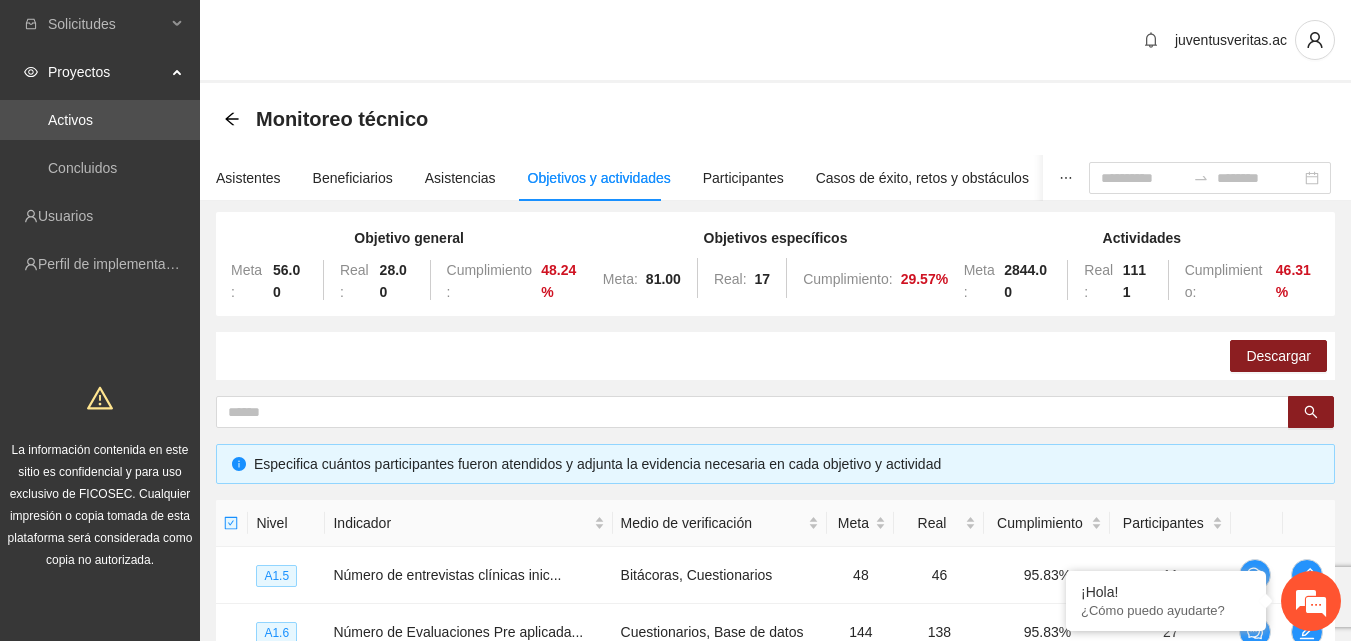 click on "Monitoreo técnico" at bounding box center (775, 119) 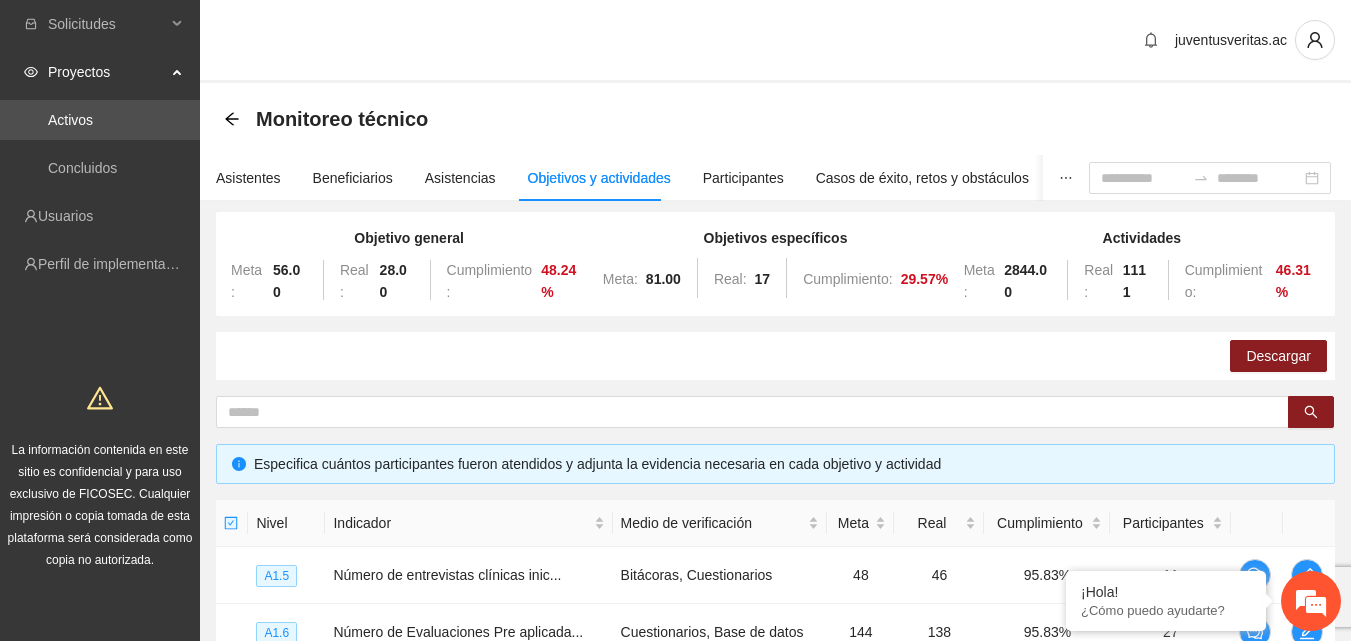 click on "Descargar" at bounding box center (775, 356) 